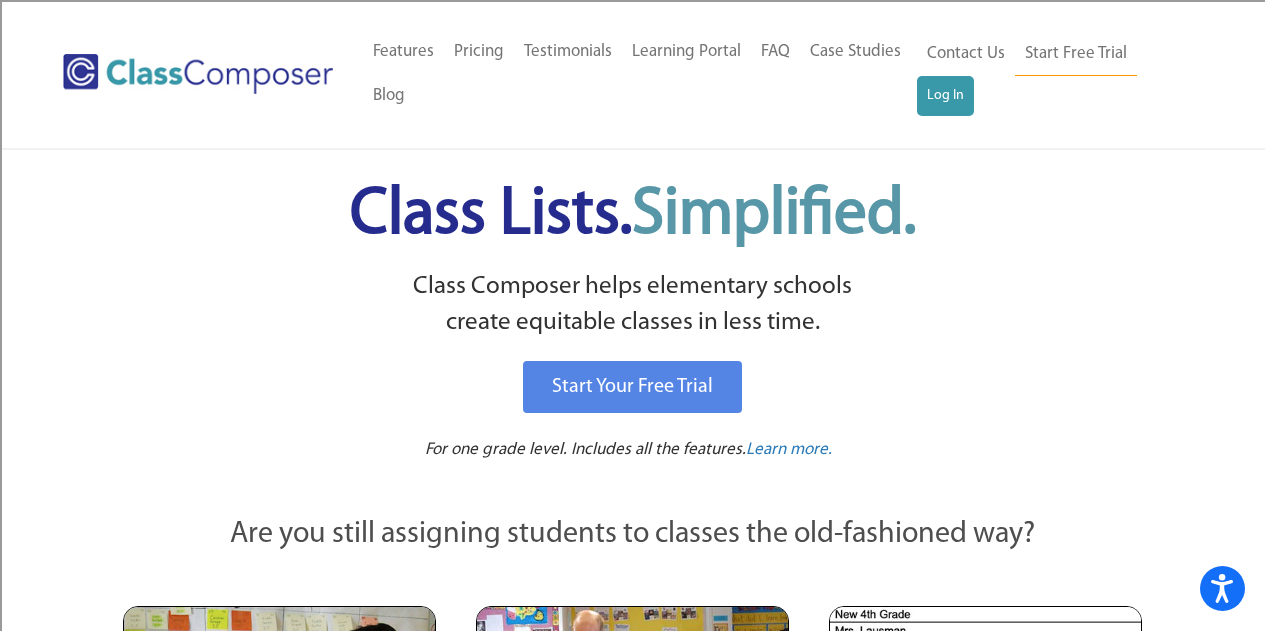 scroll, scrollTop: 0, scrollLeft: 0, axis: both 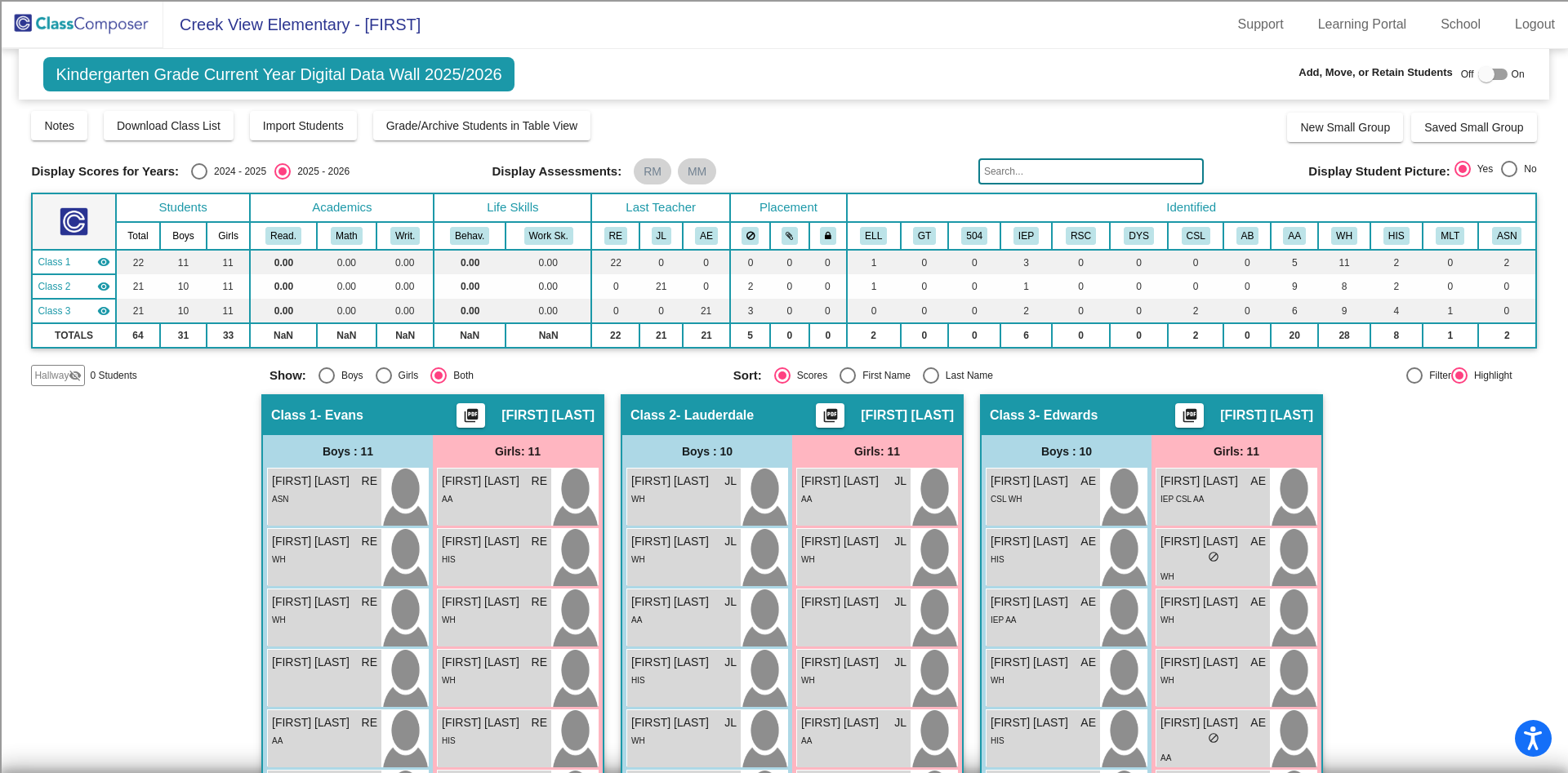 click 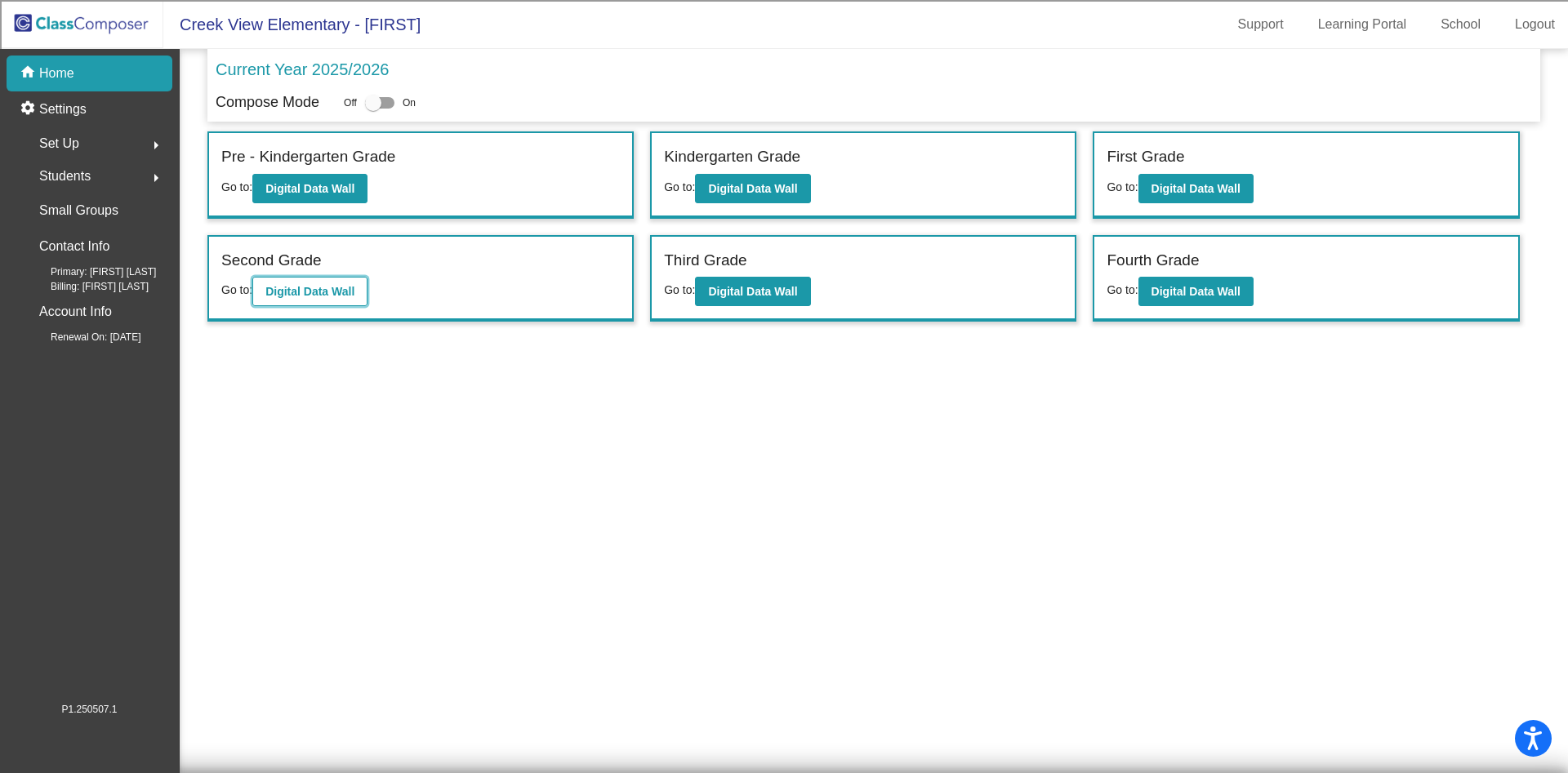 click on "Digital Data Wall" 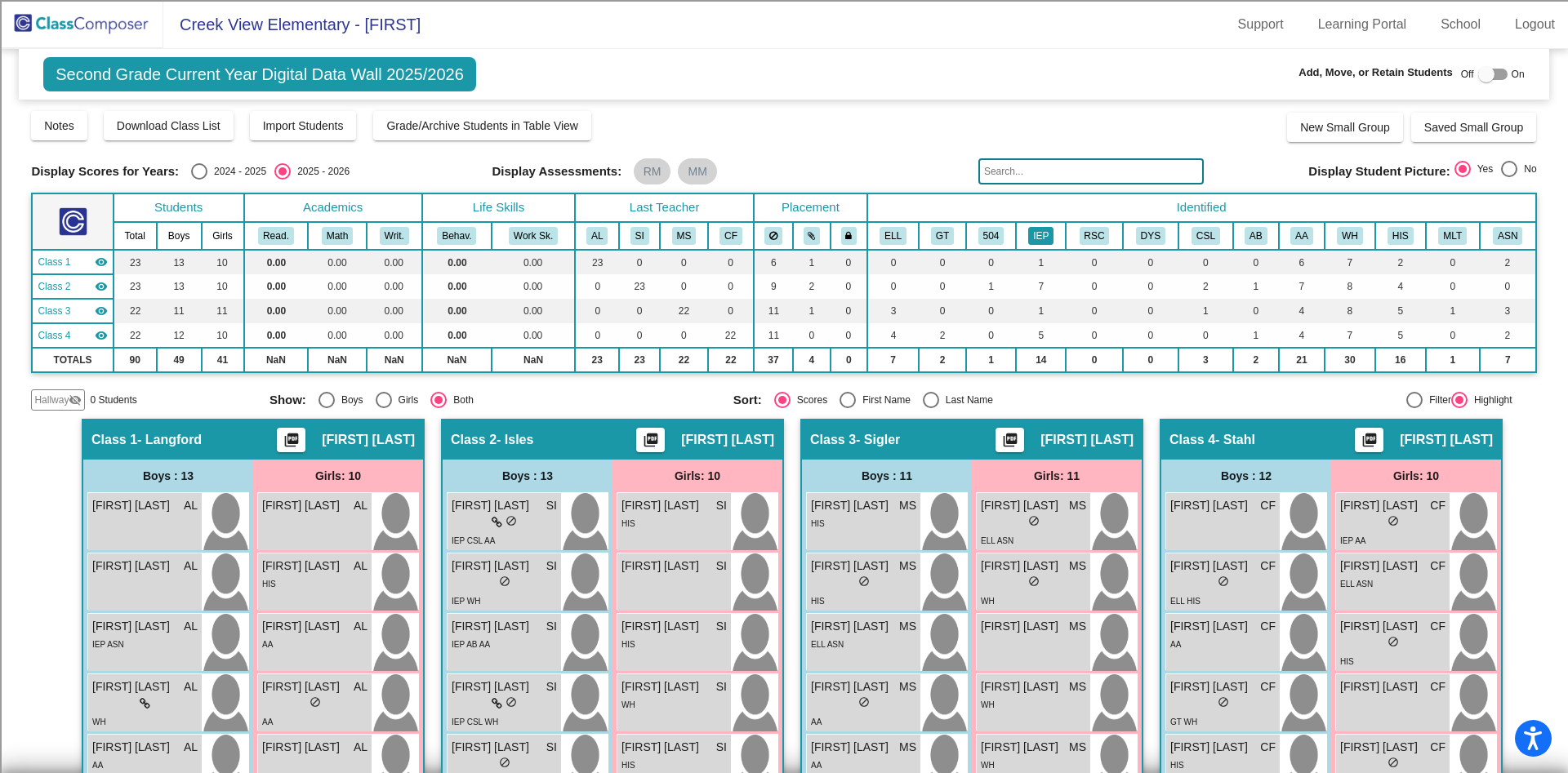 click on "IEP" 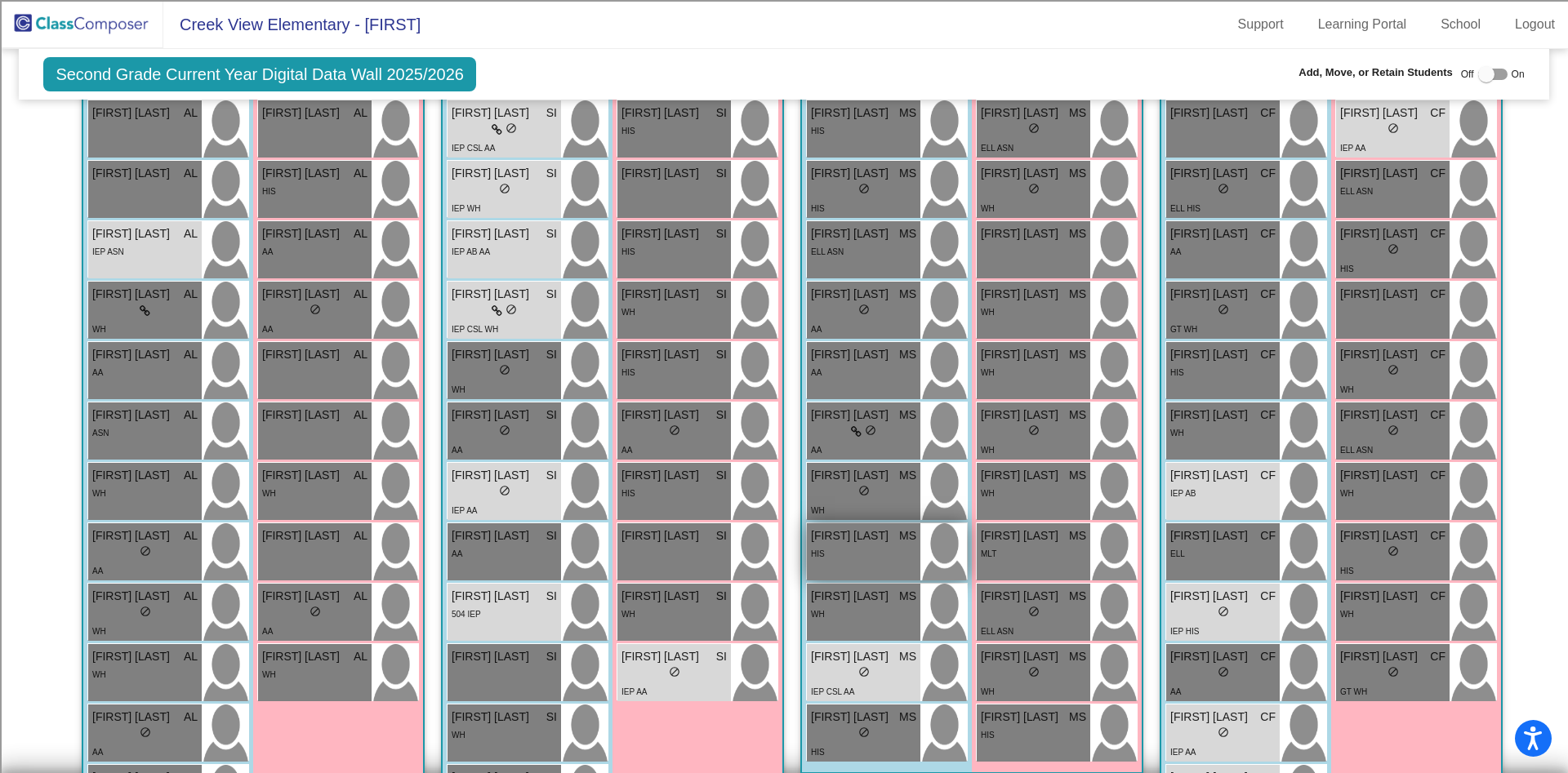 scroll, scrollTop: 385, scrollLeft: 0, axis: vertical 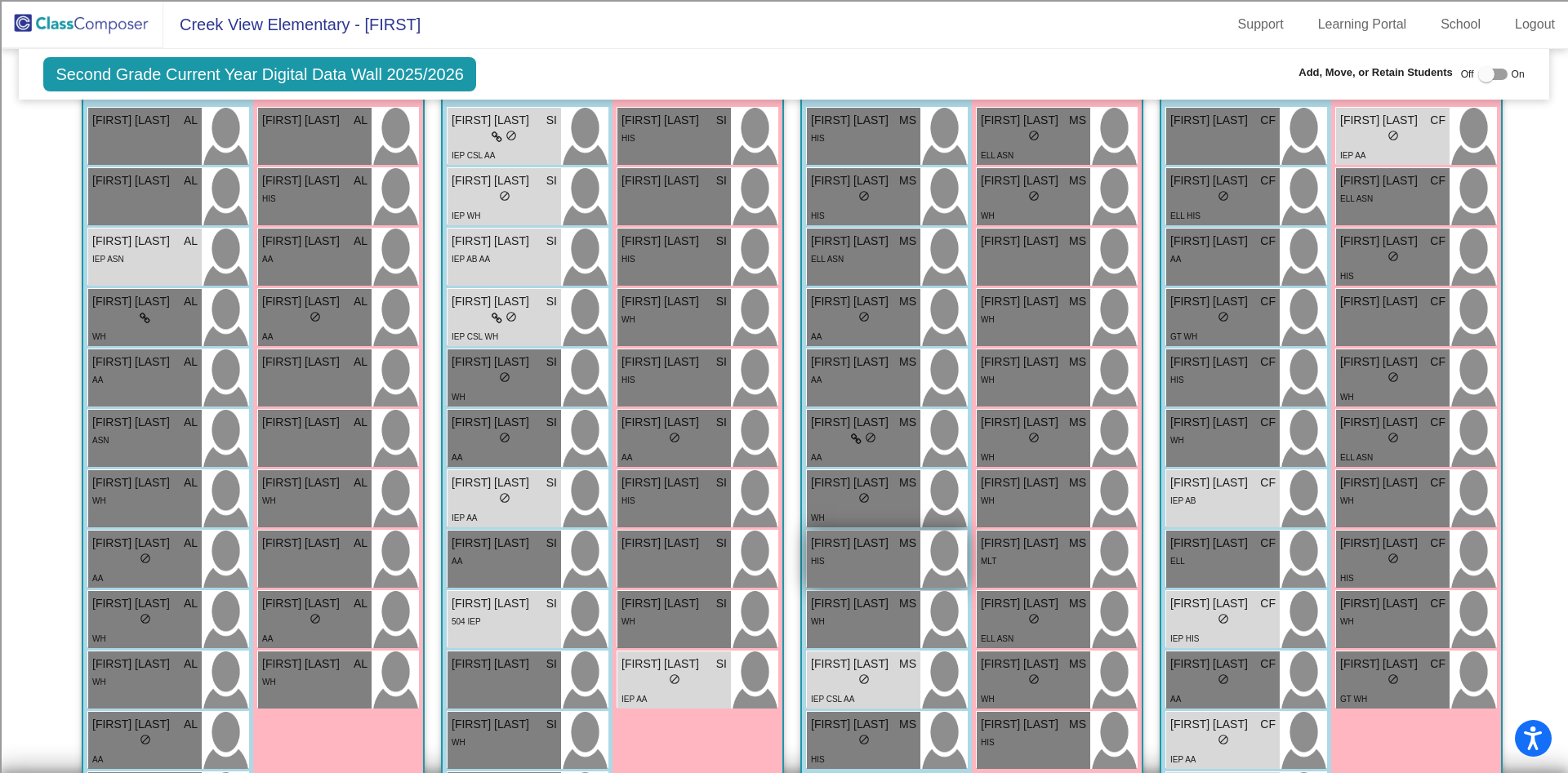 click on "[FIRST] [LAST] MS" at bounding box center [863, 482] 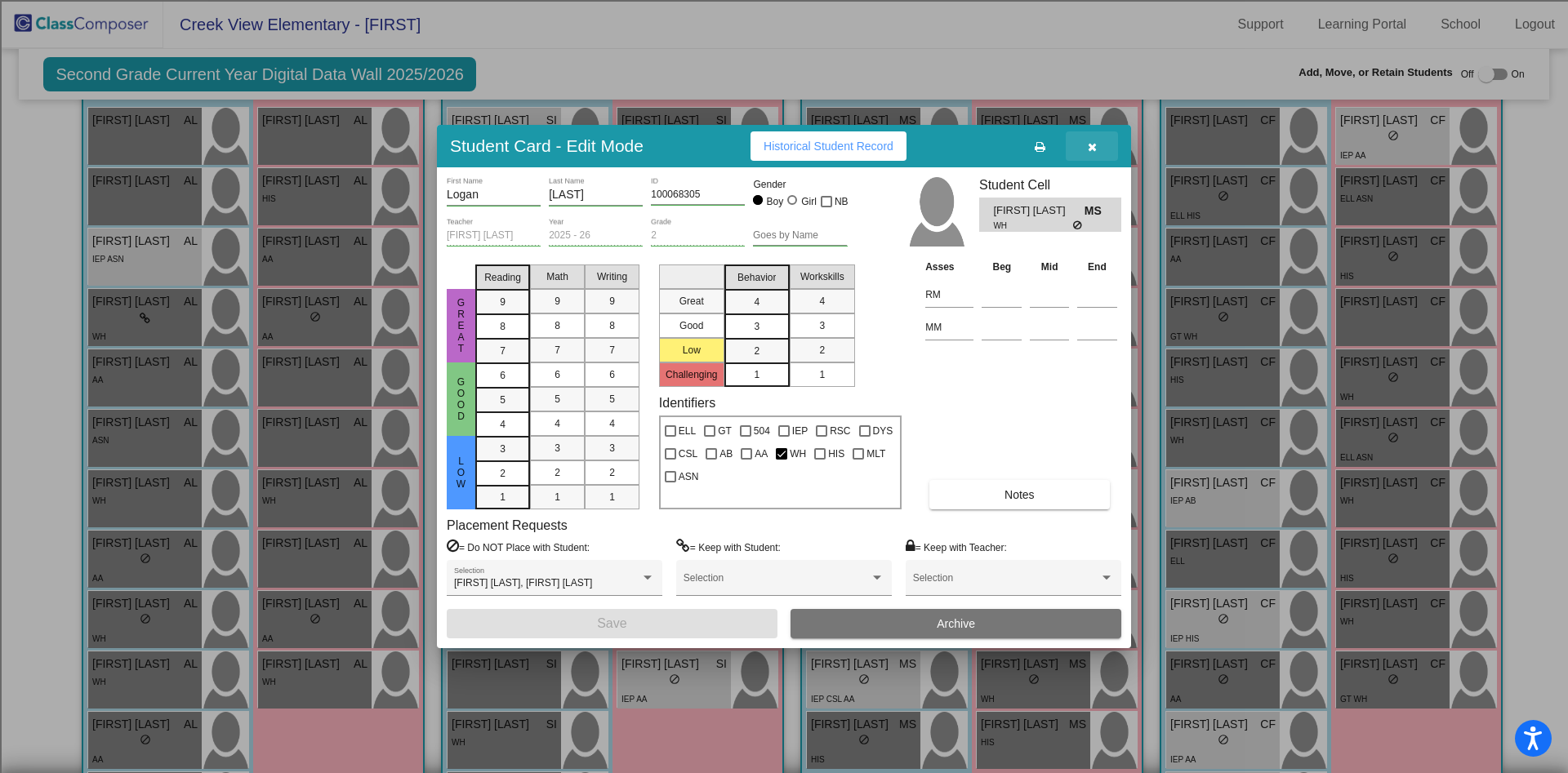 click at bounding box center [1092, 147] 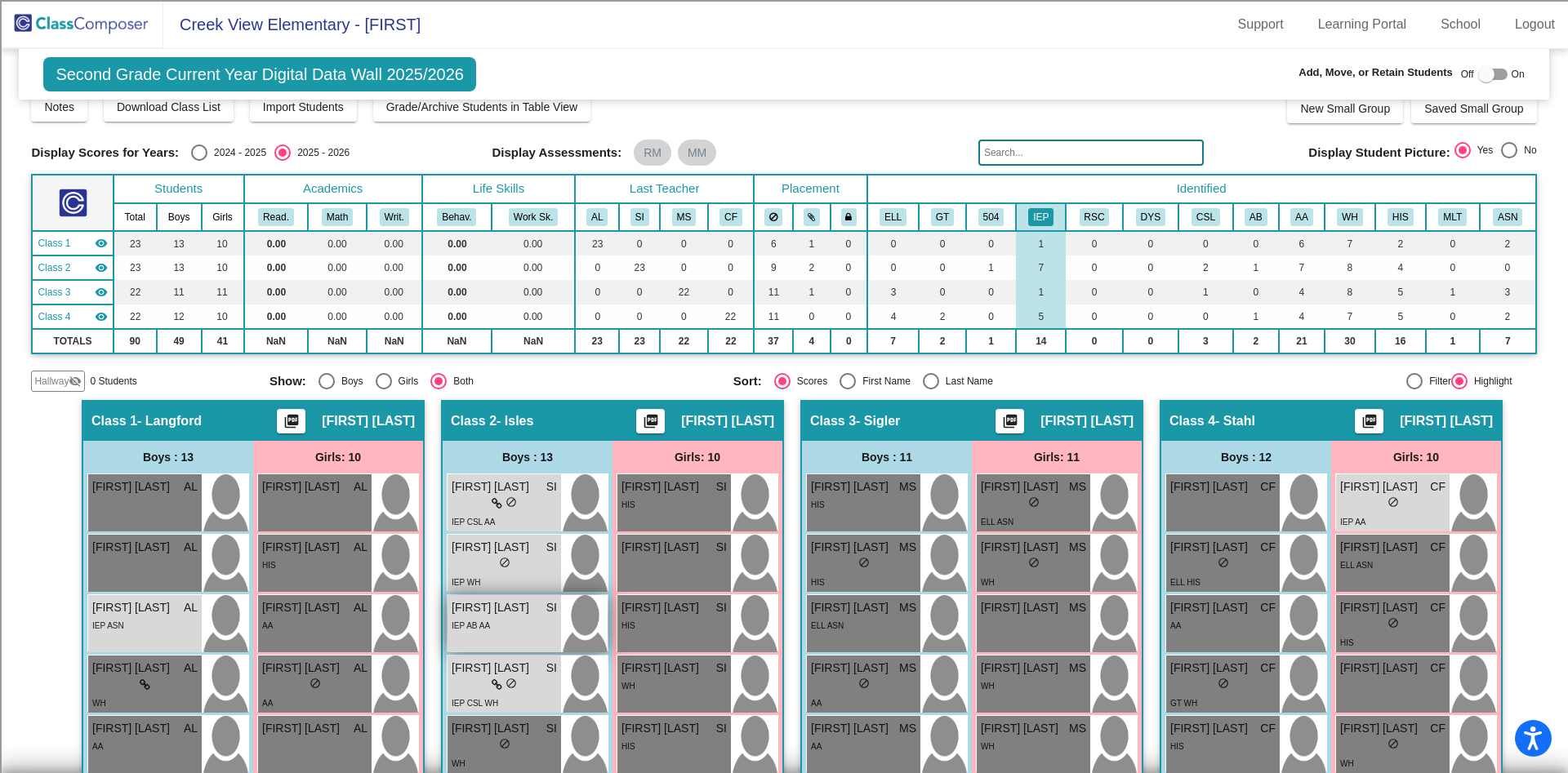 scroll, scrollTop: 24, scrollLeft: 0, axis: vertical 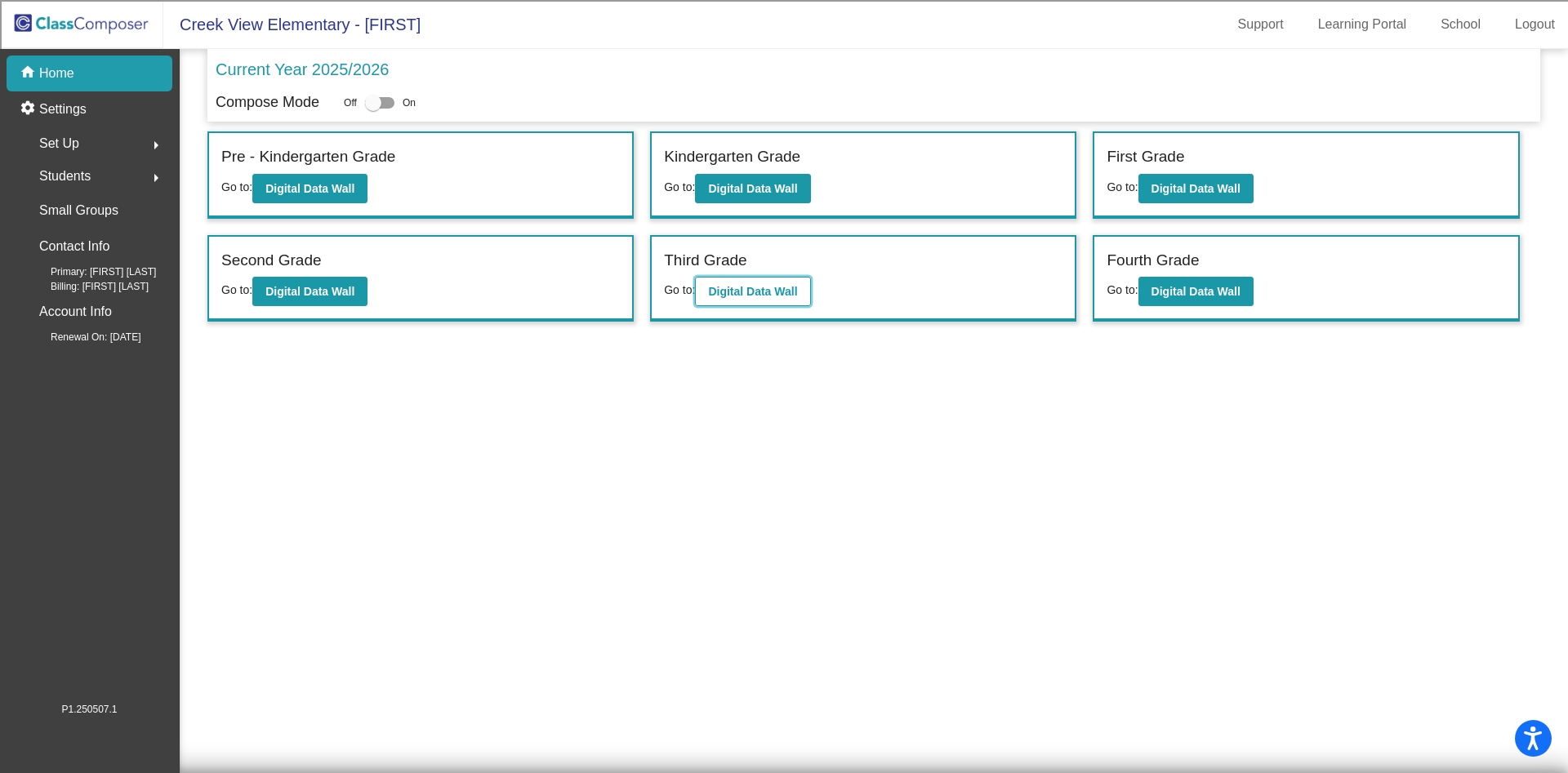 click on "Digital Data Wall" 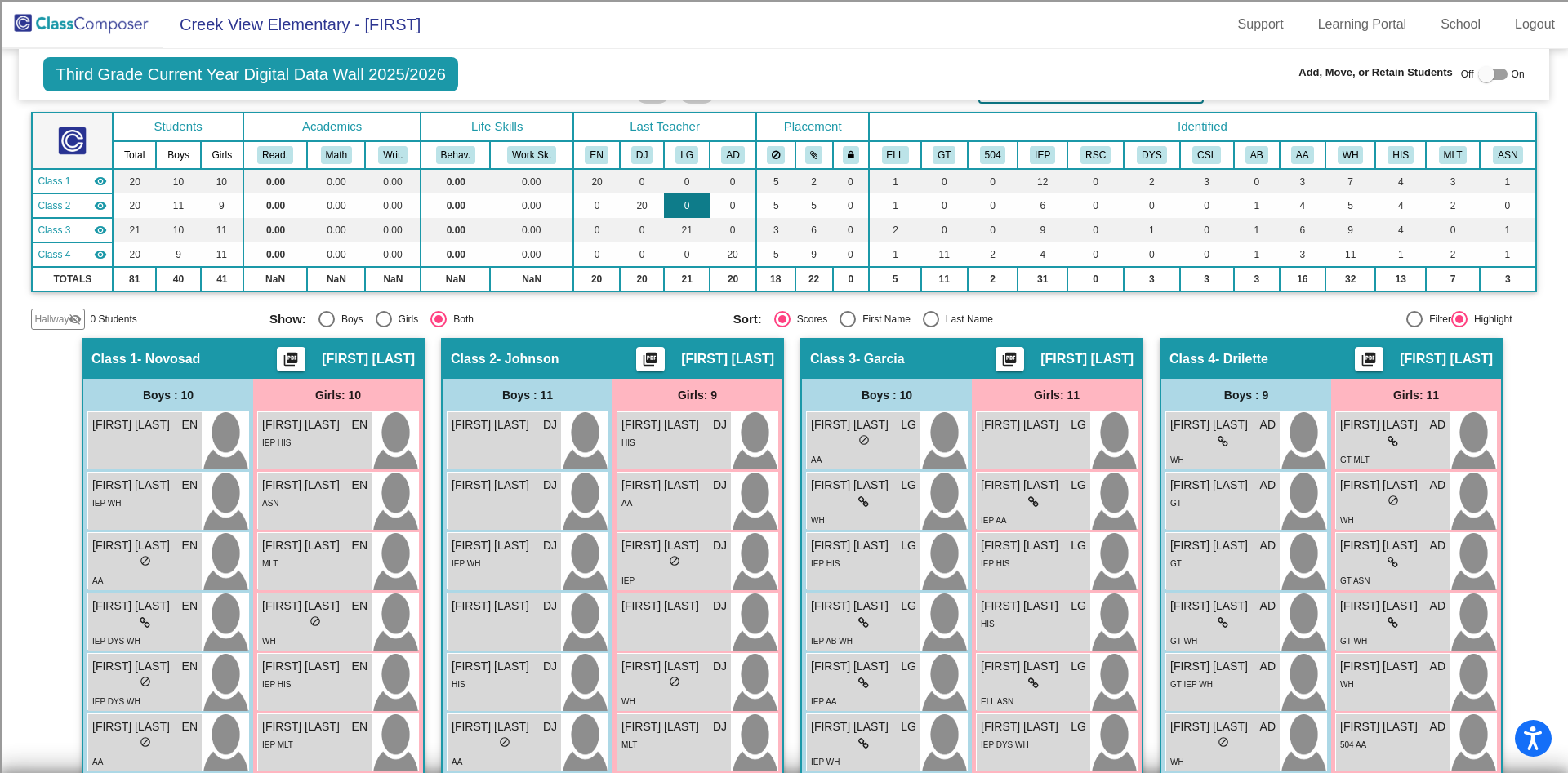 scroll, scrollTop: 60, scrollLeft: 0, axis: vertical 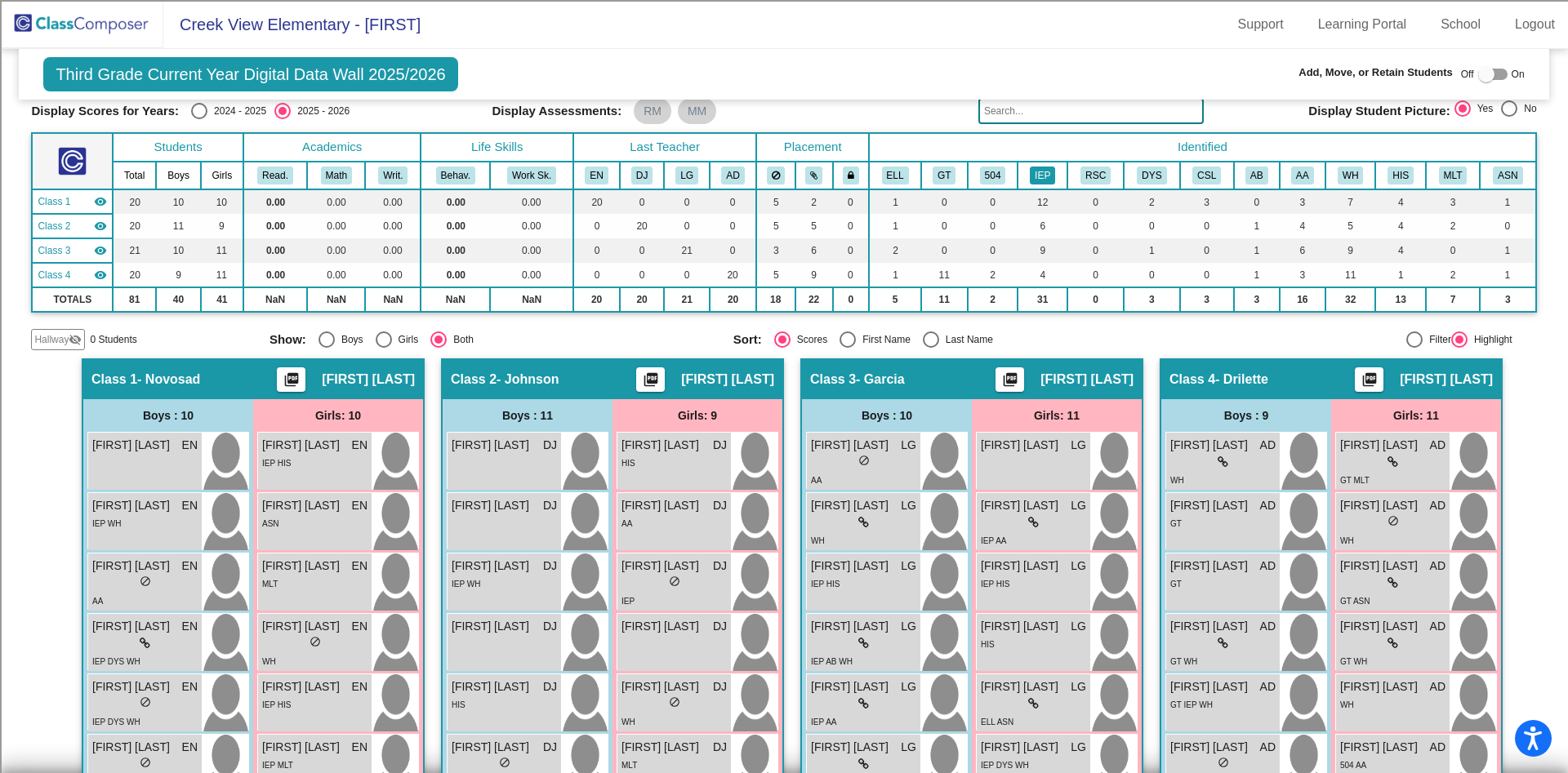 click on "IEP" 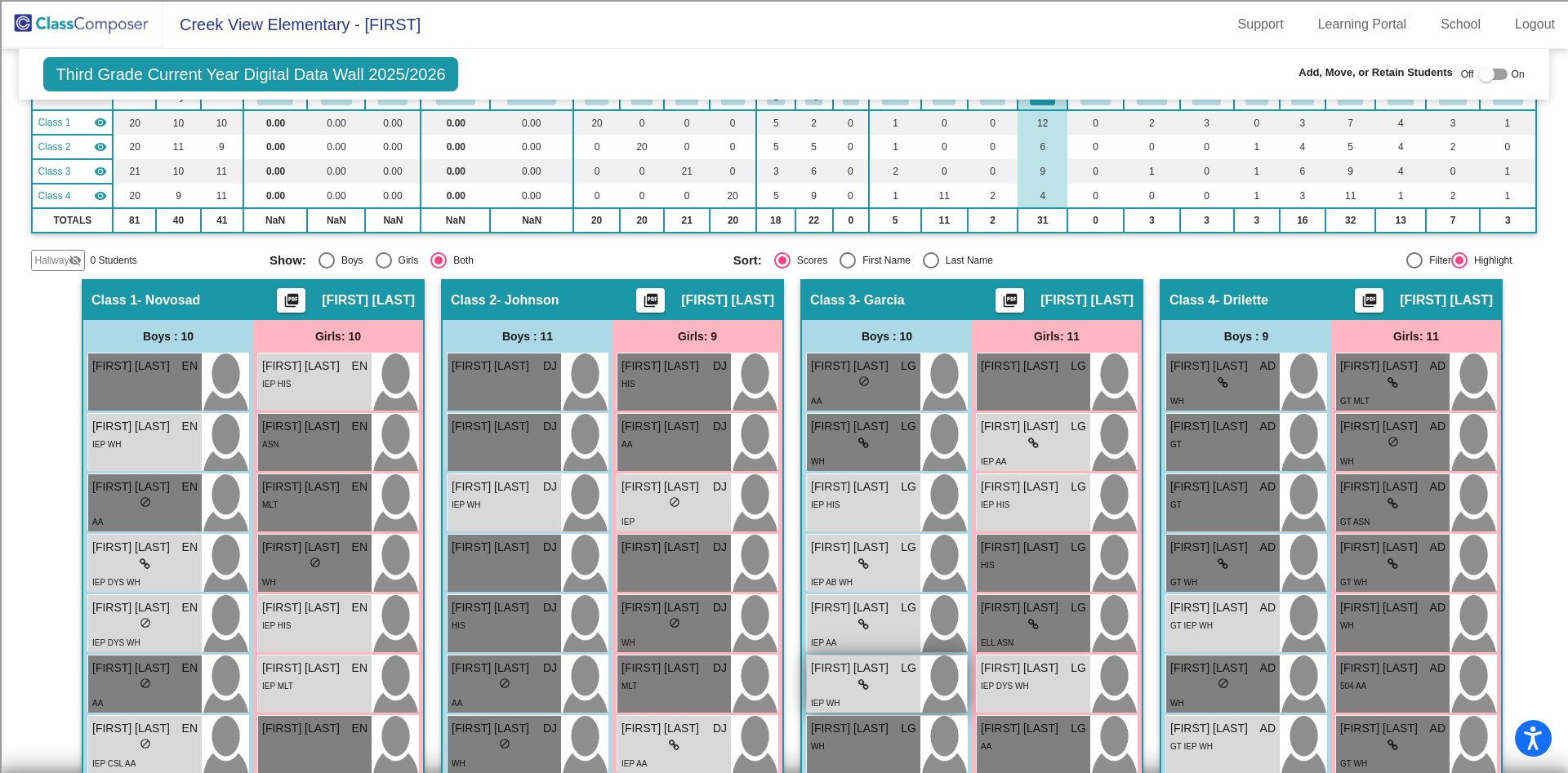 scroll, scrollTop: 0, scrollLeft: 0, axis: both 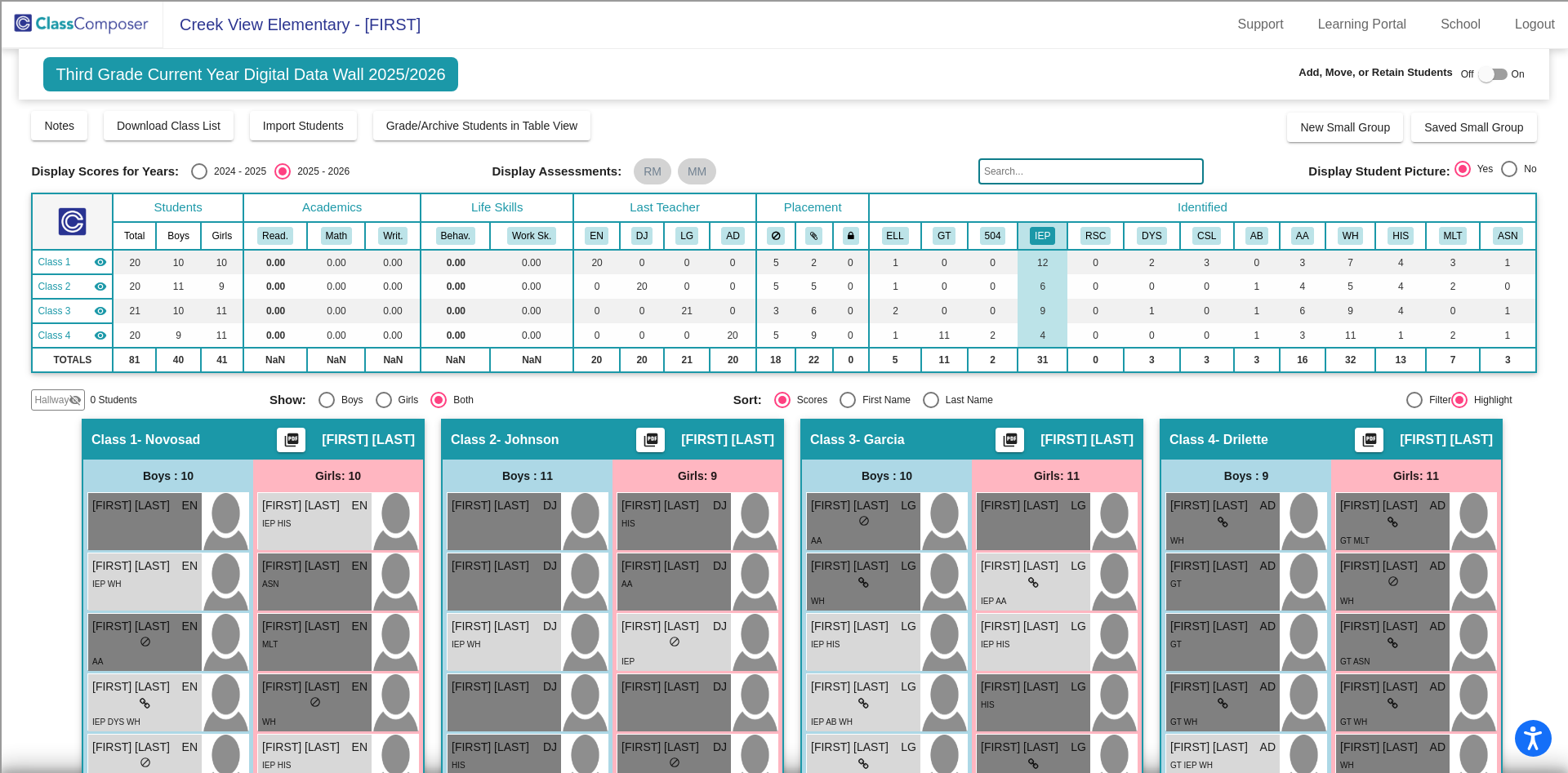 click 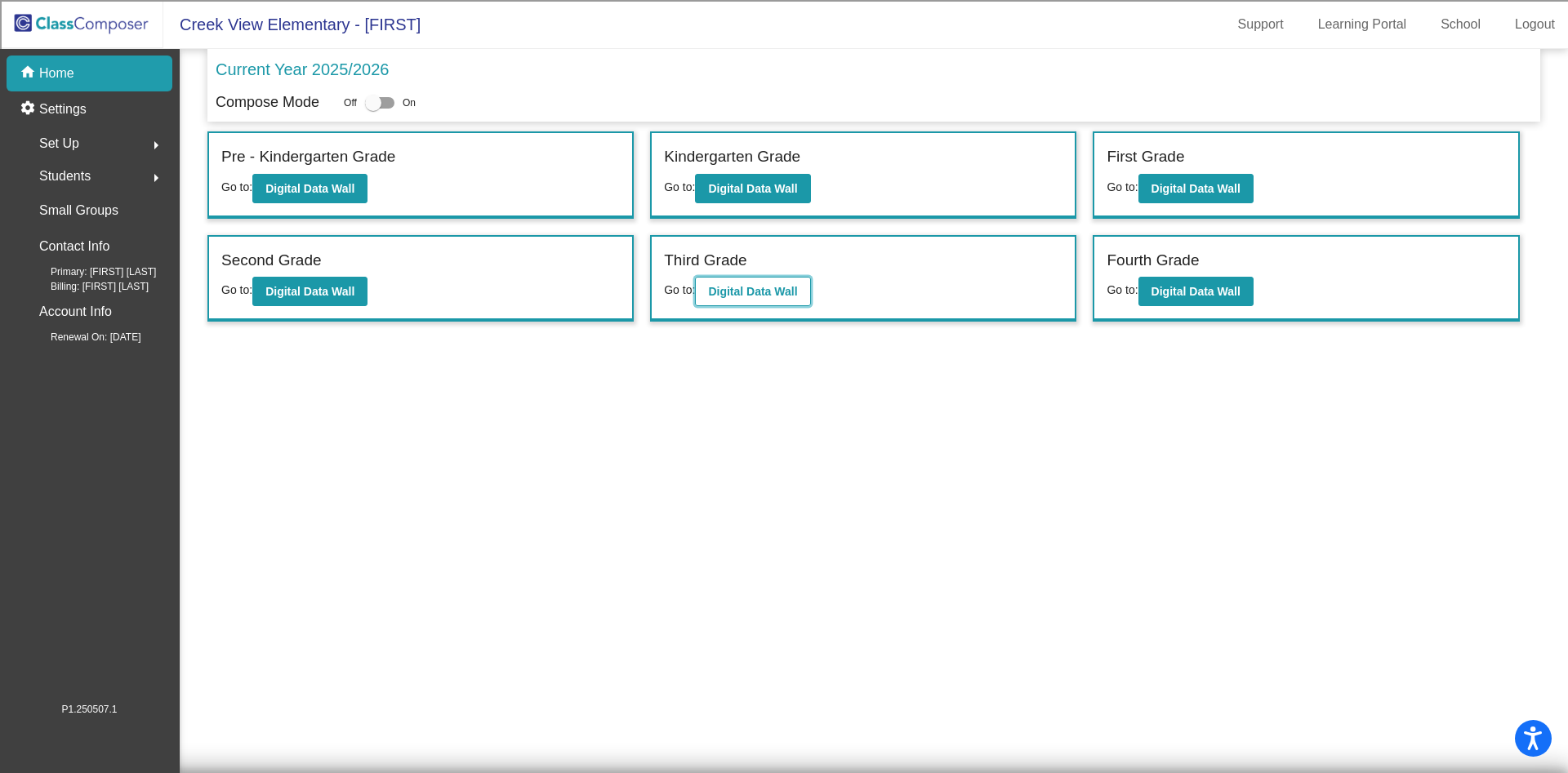 click on "Digital Data Wall" 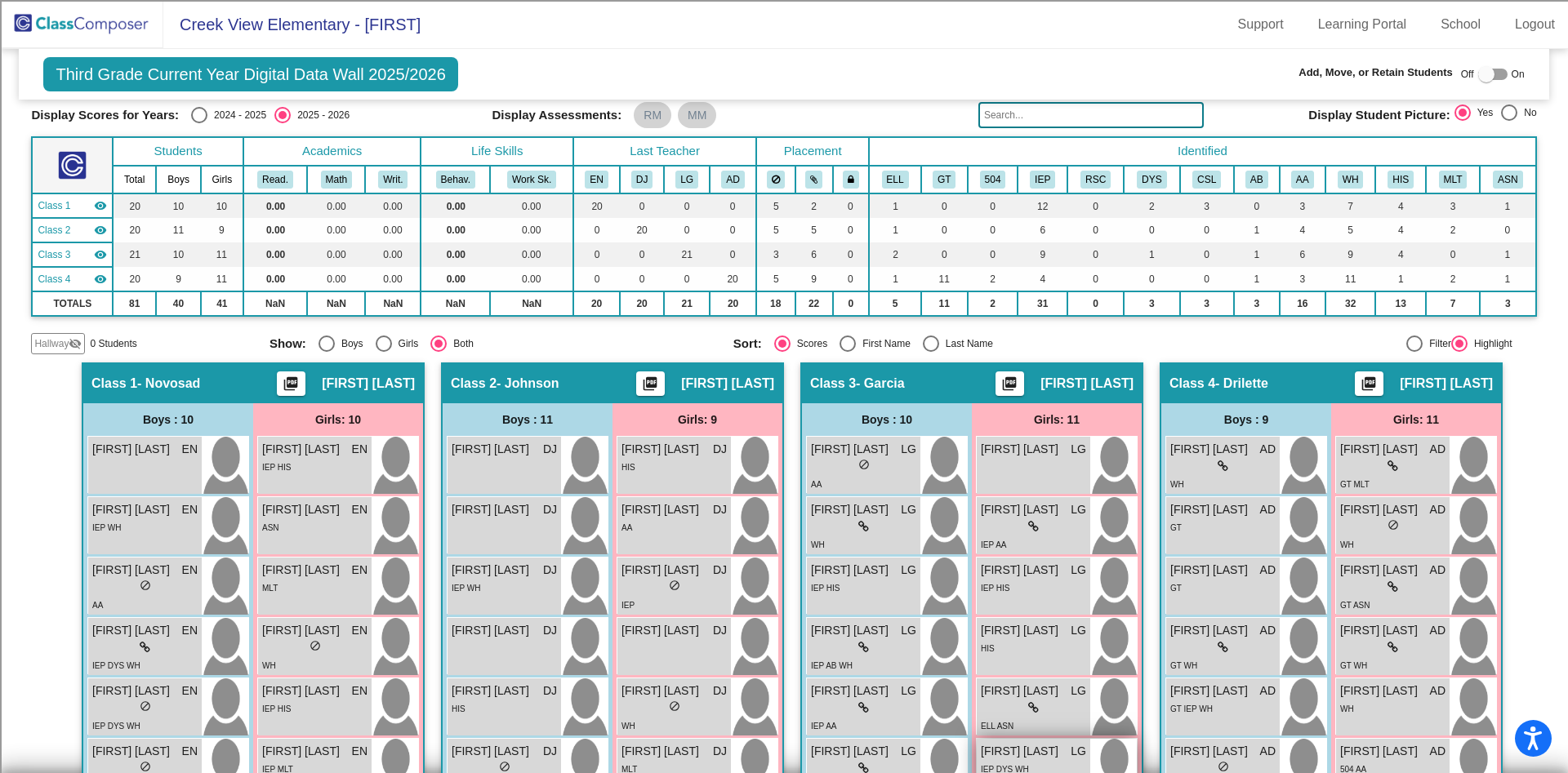 scroll, scrollTop: 0, scrollLeft: 0, axis: both 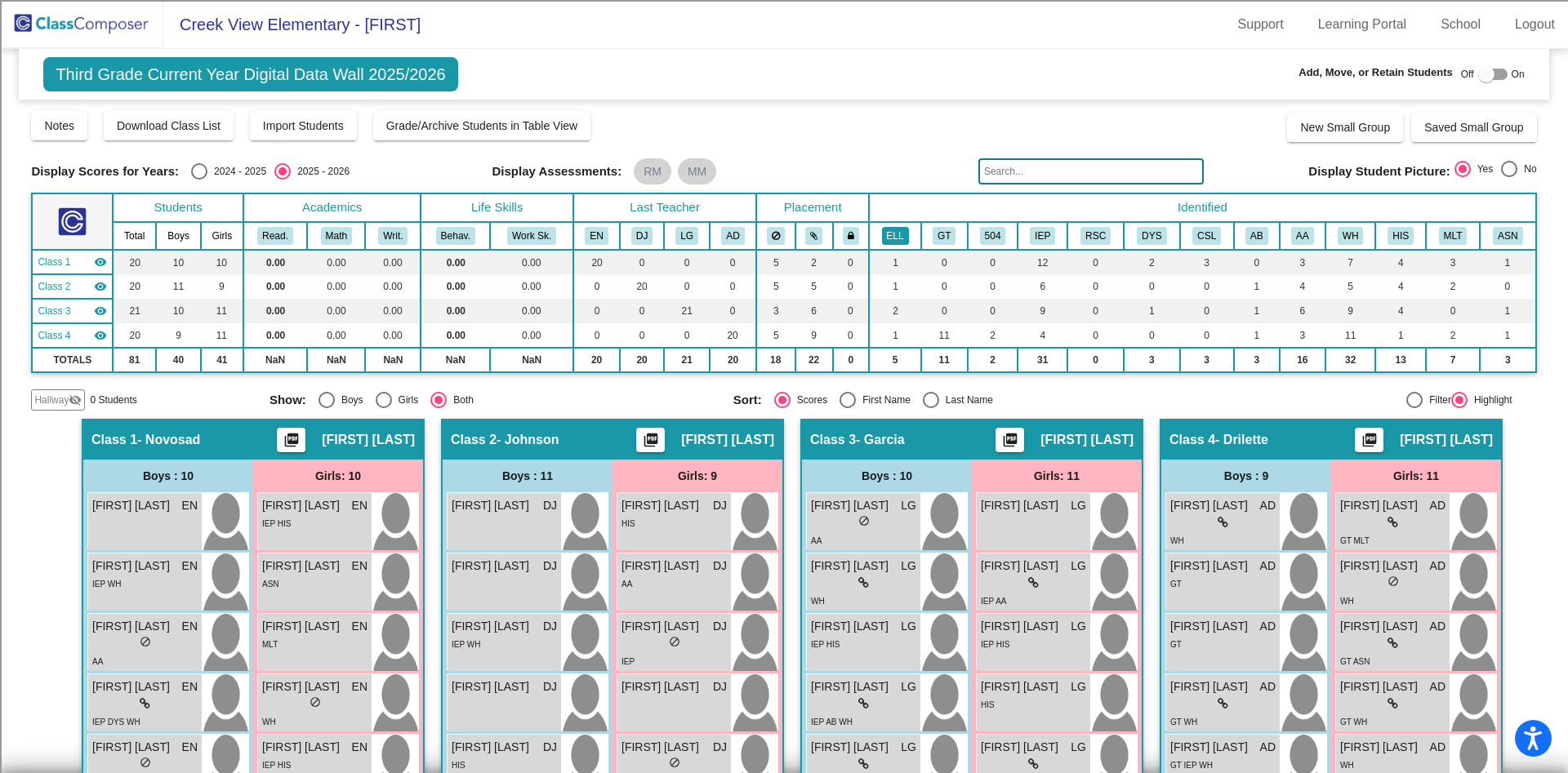 click on "ELL" 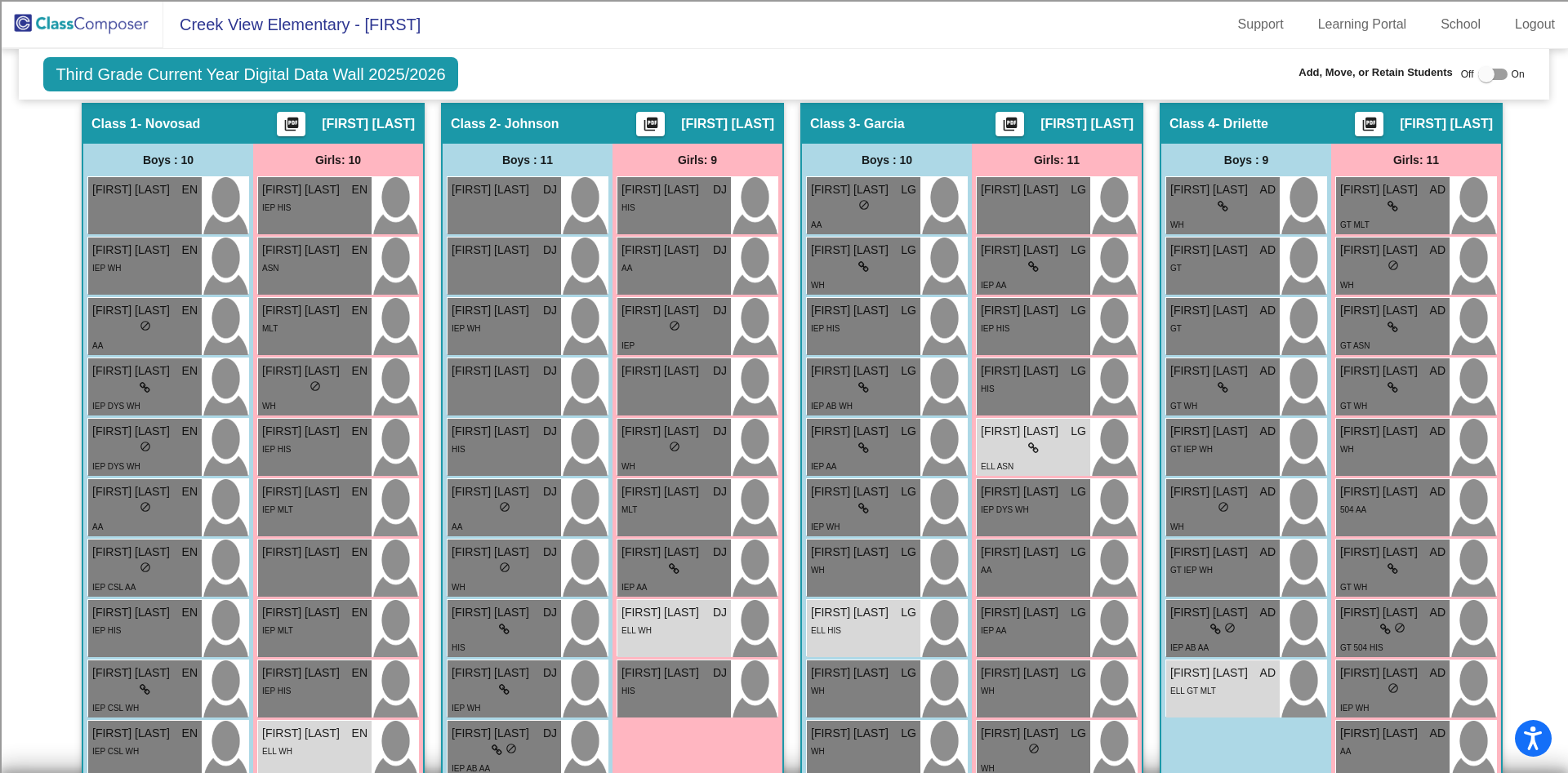 scroll, scrollTop: 0, scrollLeft: 0, axis: both 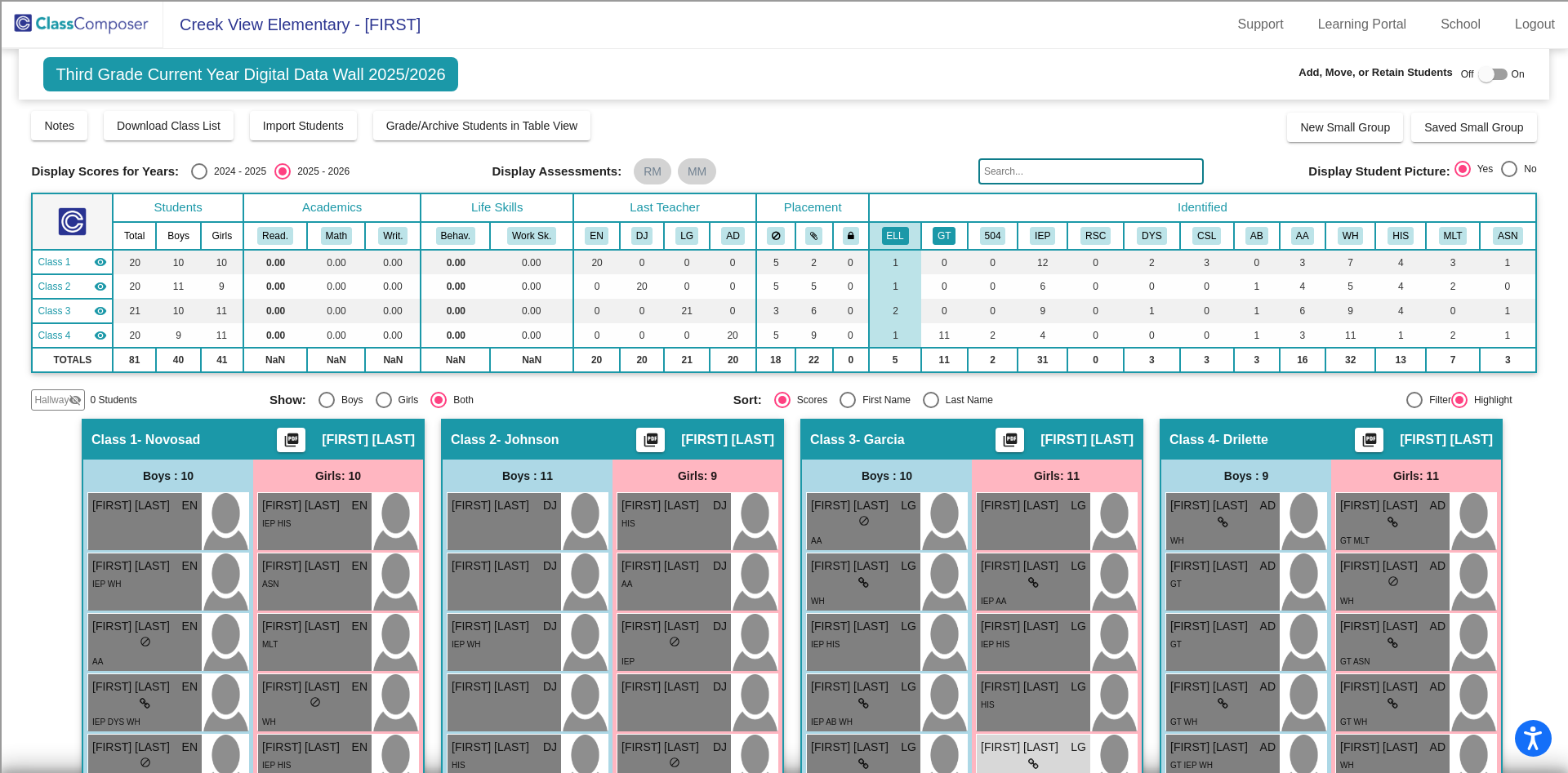 click on "GT" 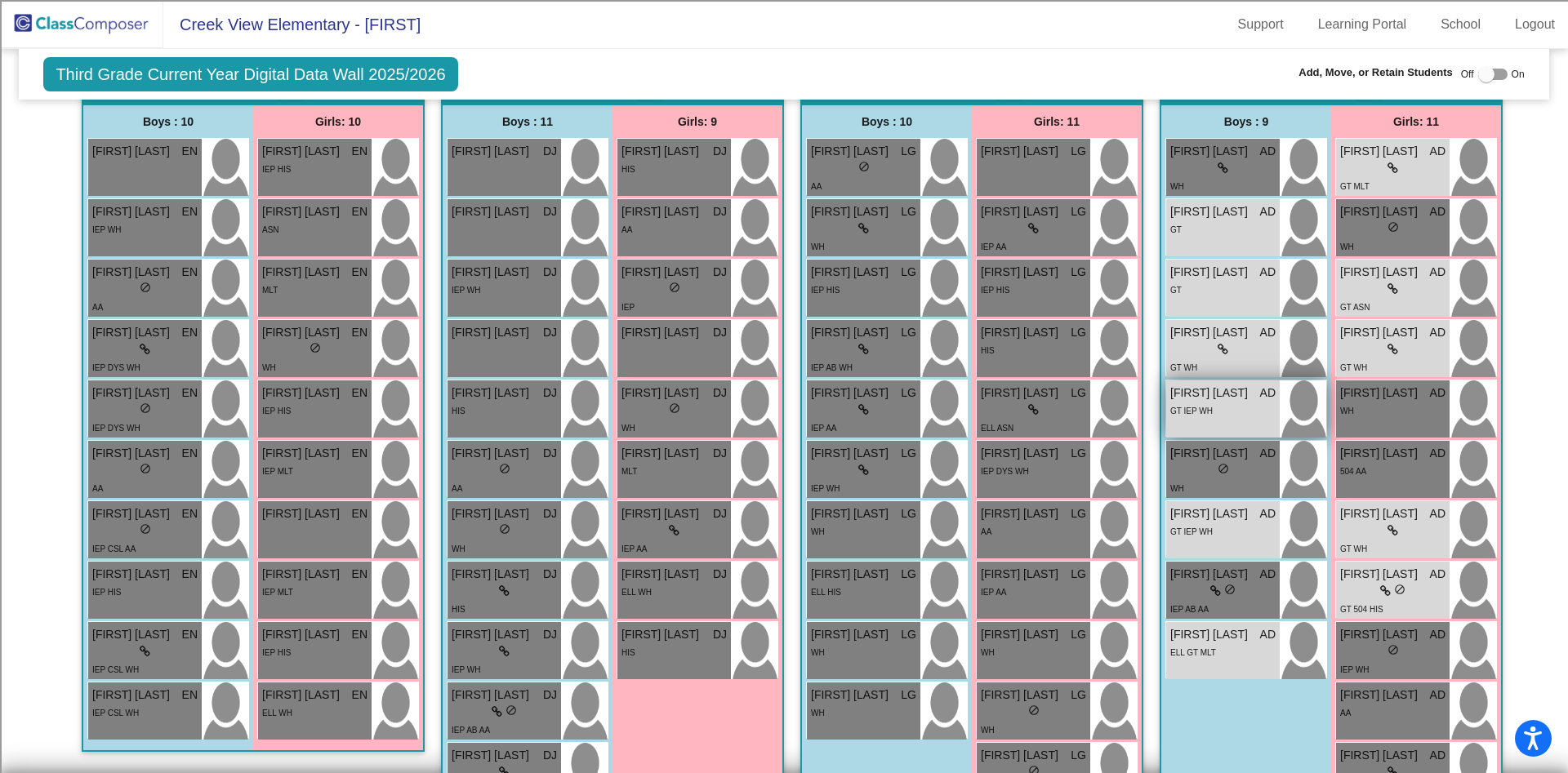 scroll, scrollTop: 355, scrollLeft: 0, axis: vertical 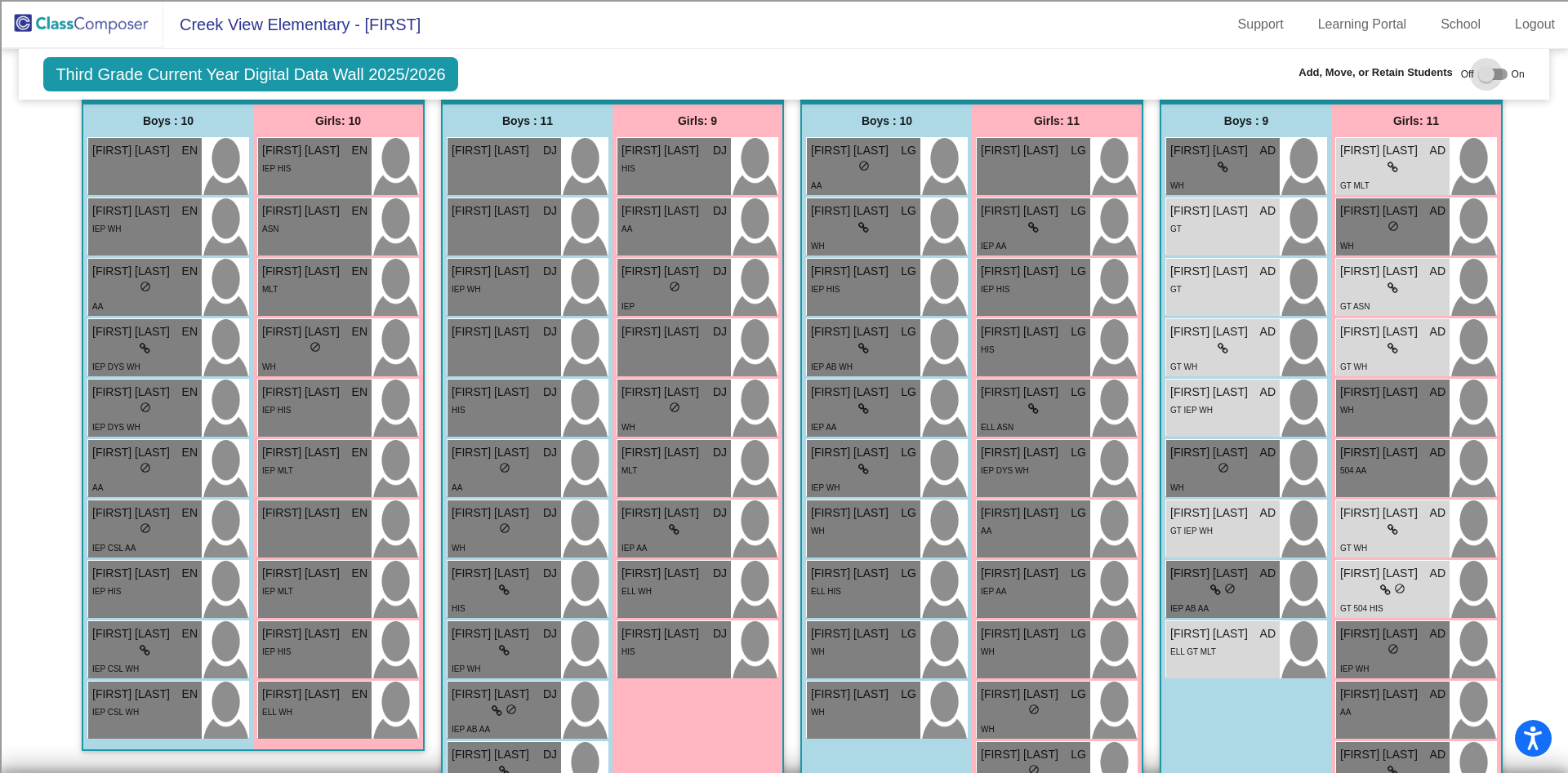 click at bounding box center (1486, 74) 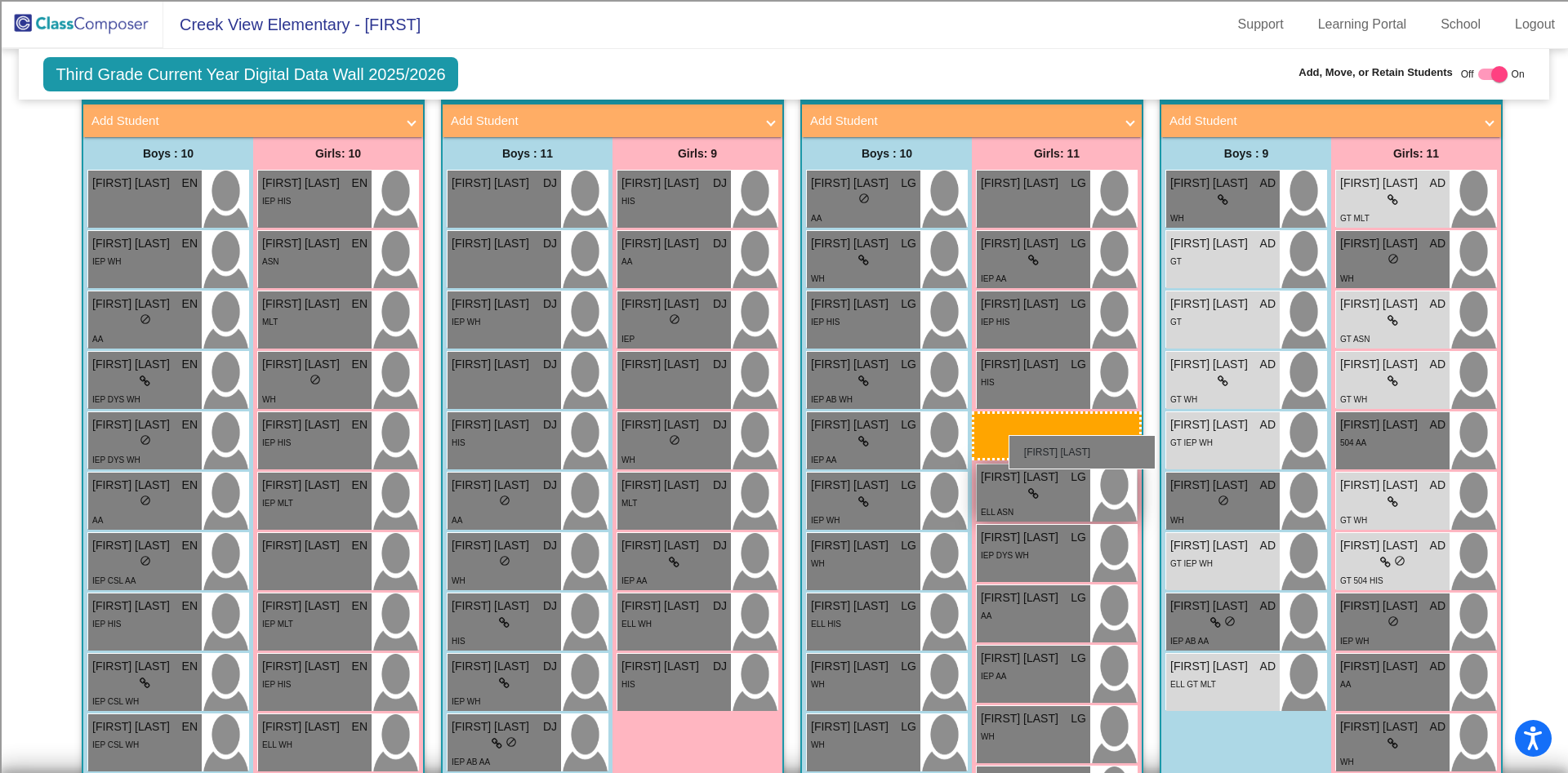 drag, startPoint x: 1405, startPoint y: 433, endPoint x: 1000, endPoint y: 431, distance: 405.00494 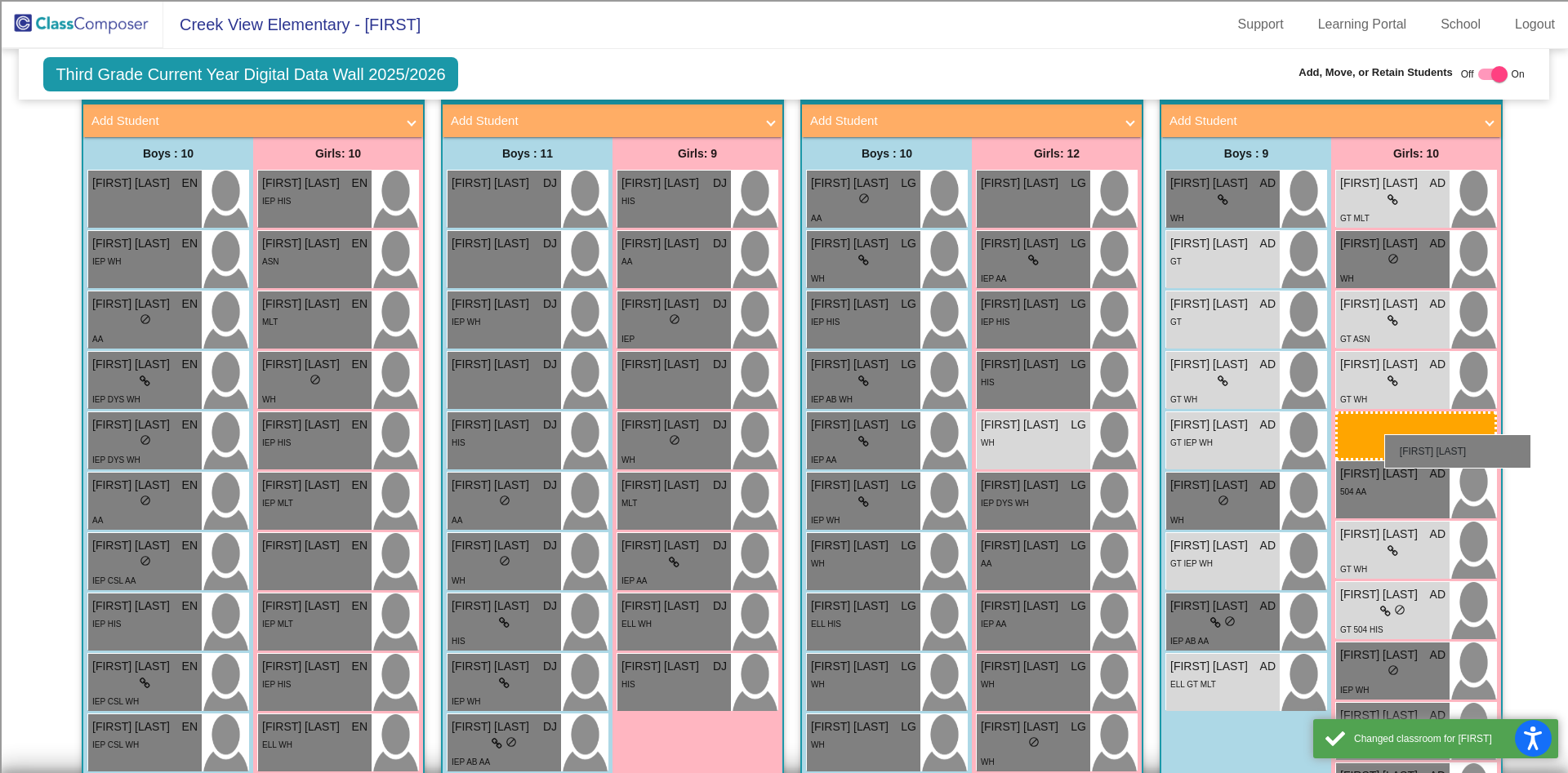 drag, startPoint x: 997, startPoint y: 429, endPoint x: 1384, endPoint y: 433, distance: 387.02067 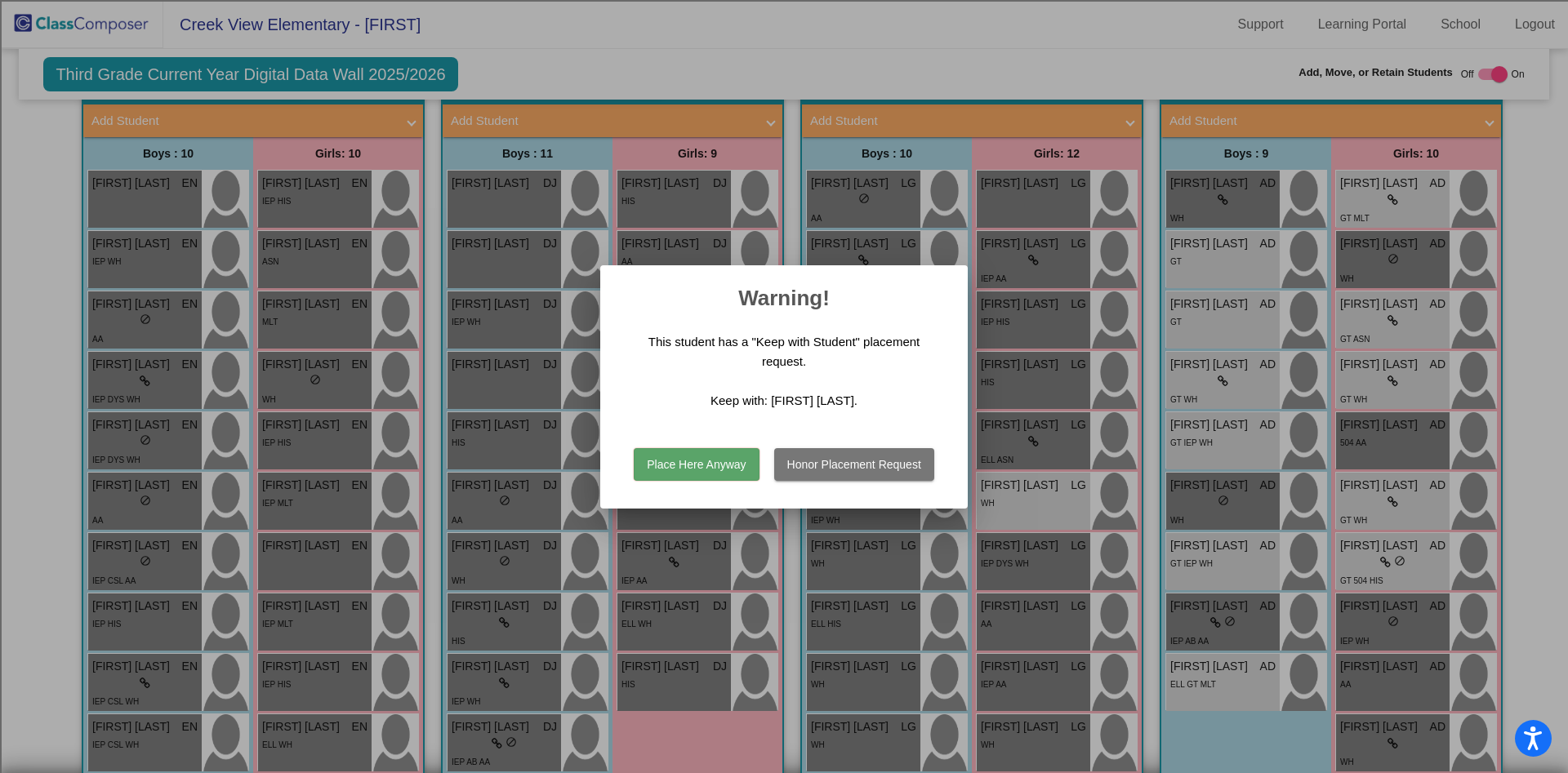 click on "Place Here Anyway" at bounding box center [696, 464] 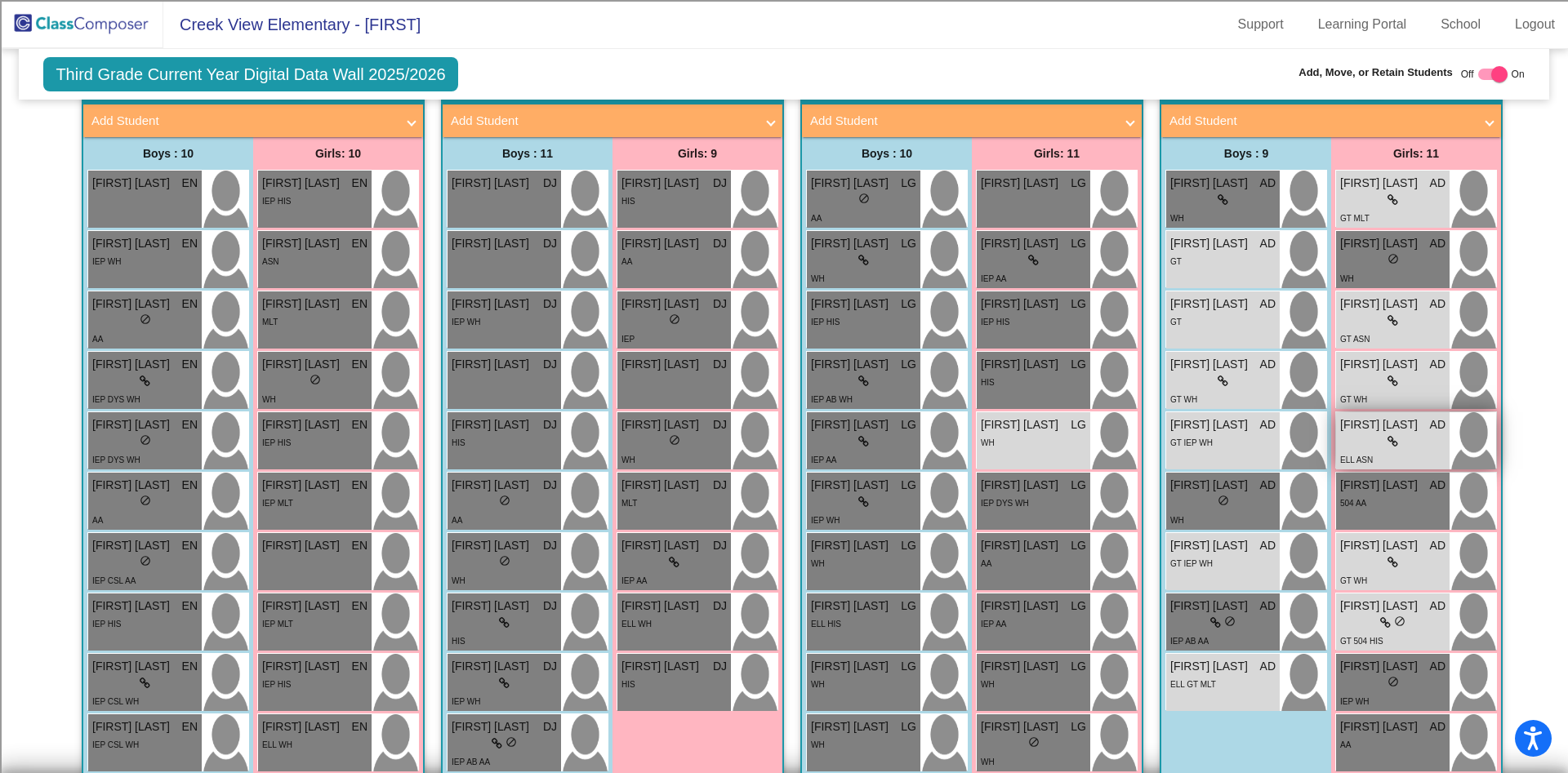 click on "lock do_not_disturb_alt" at bounding box center [1392, 442] 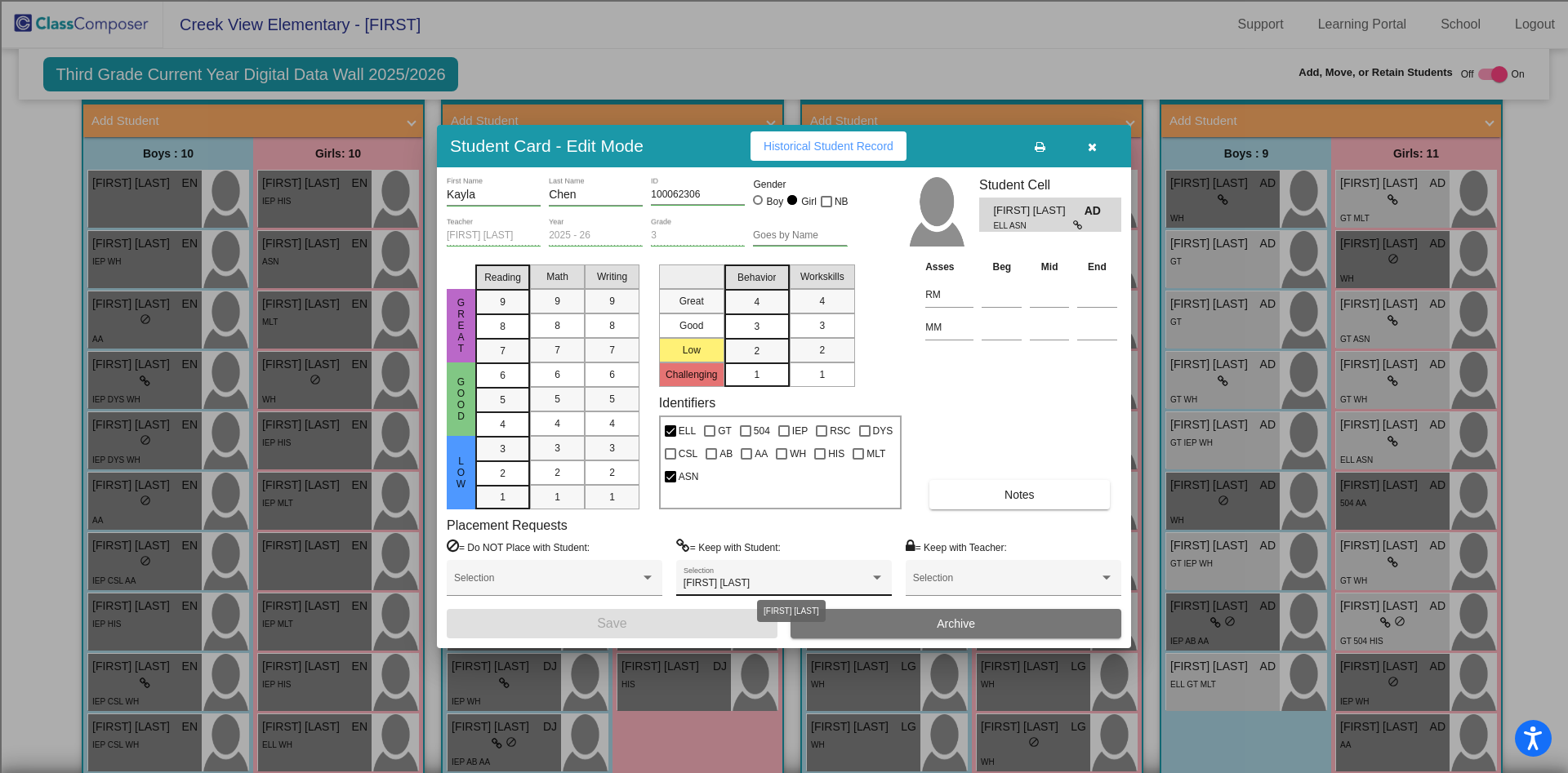 click on "[FIRST] [LAST]" at bounding box center (777, 584) 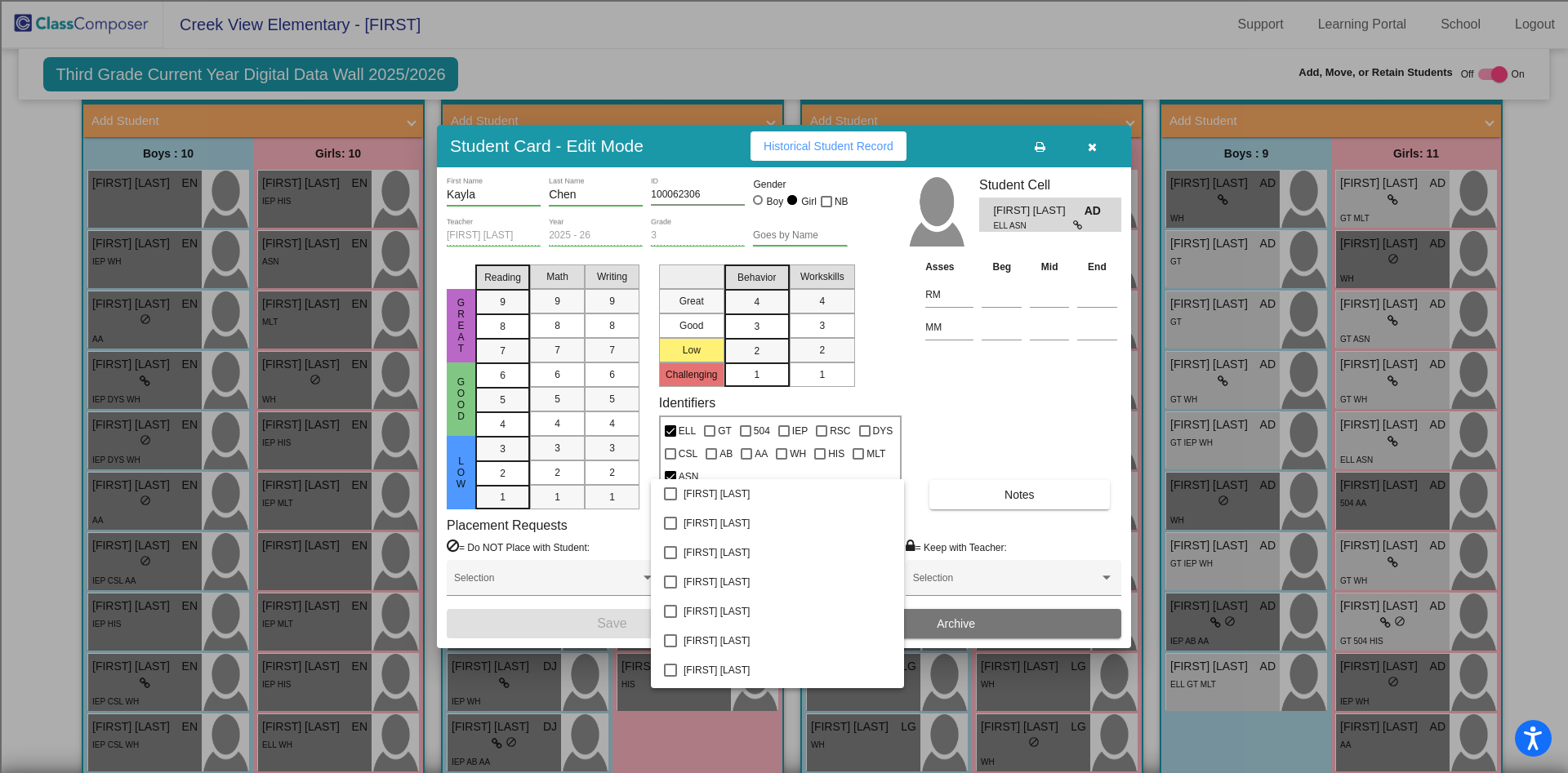 scroll, scrollTop: 292, scrollLeft: 0, axis: vertical 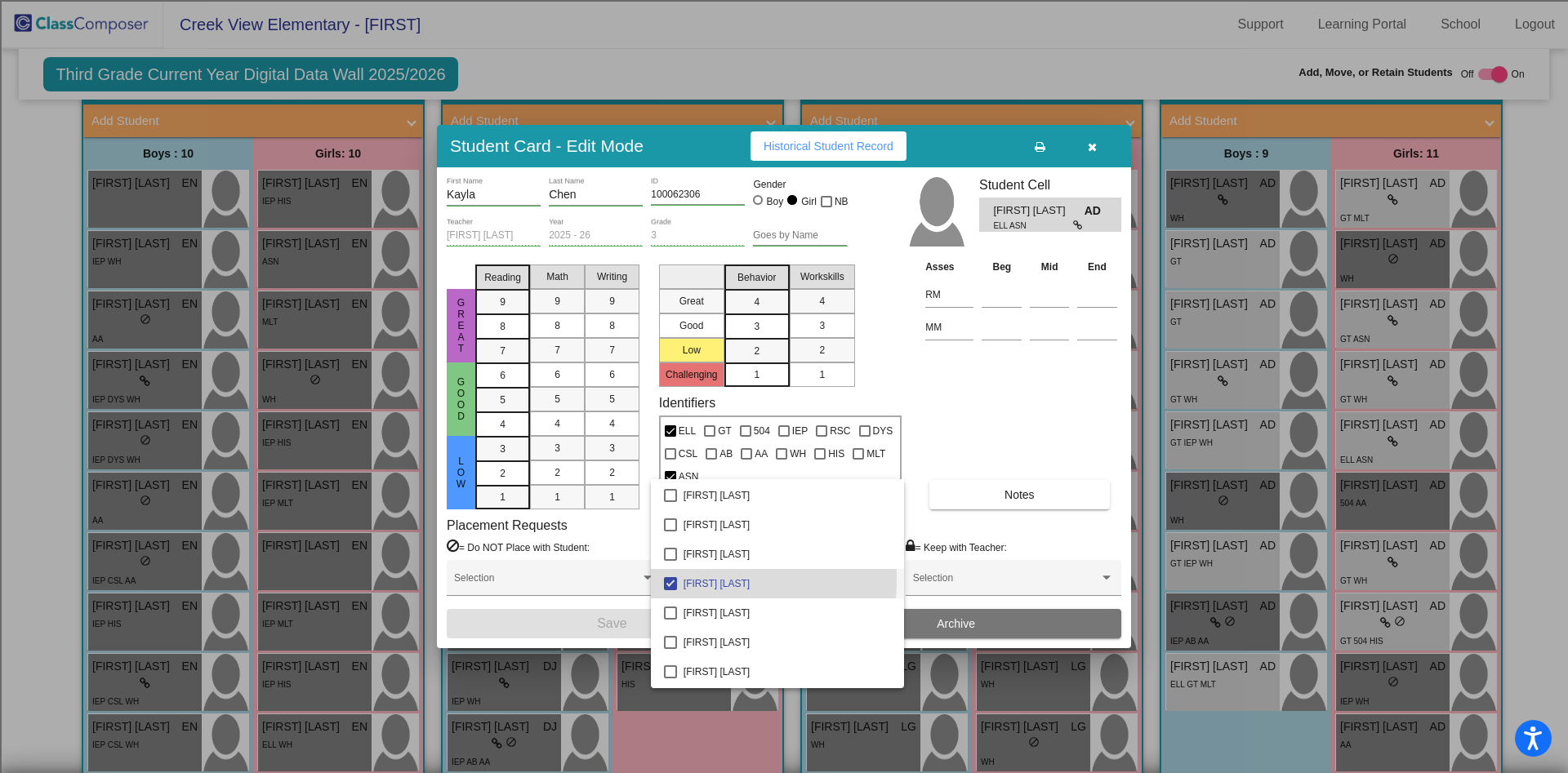 click at bounding box center [670, 584] 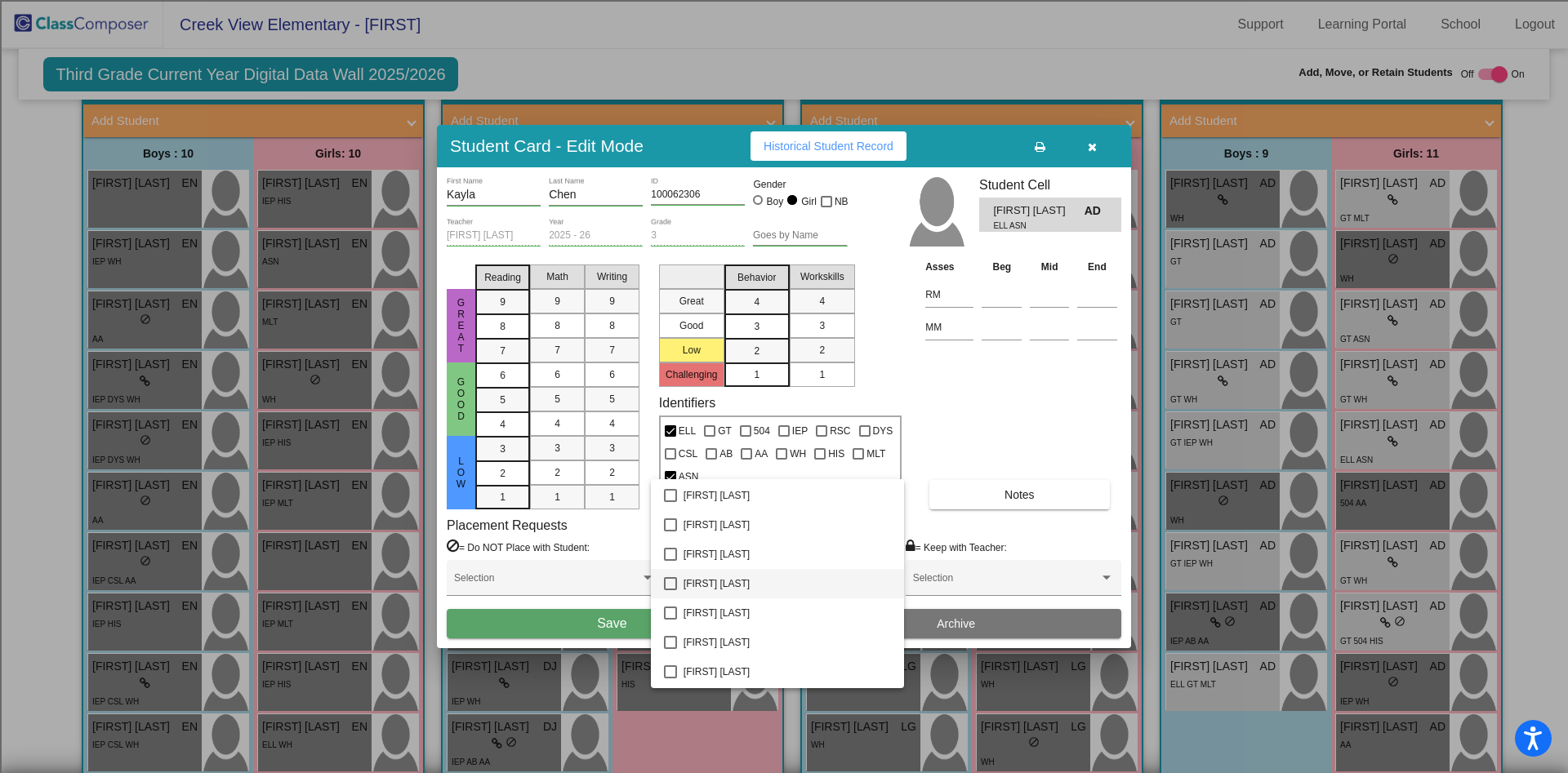 click at bounding box center (784, 386) 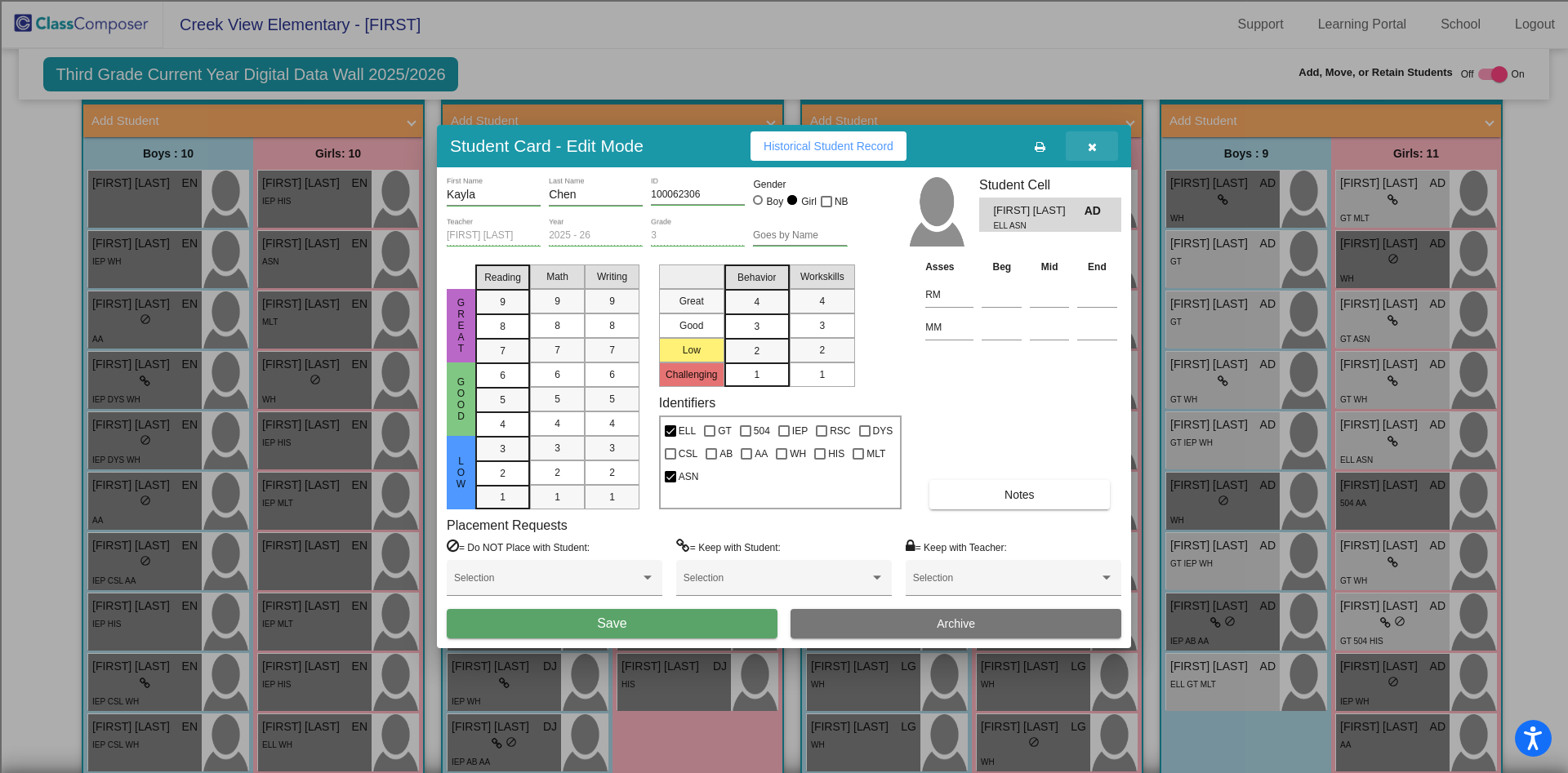 click at bounding box center (1092, 147) 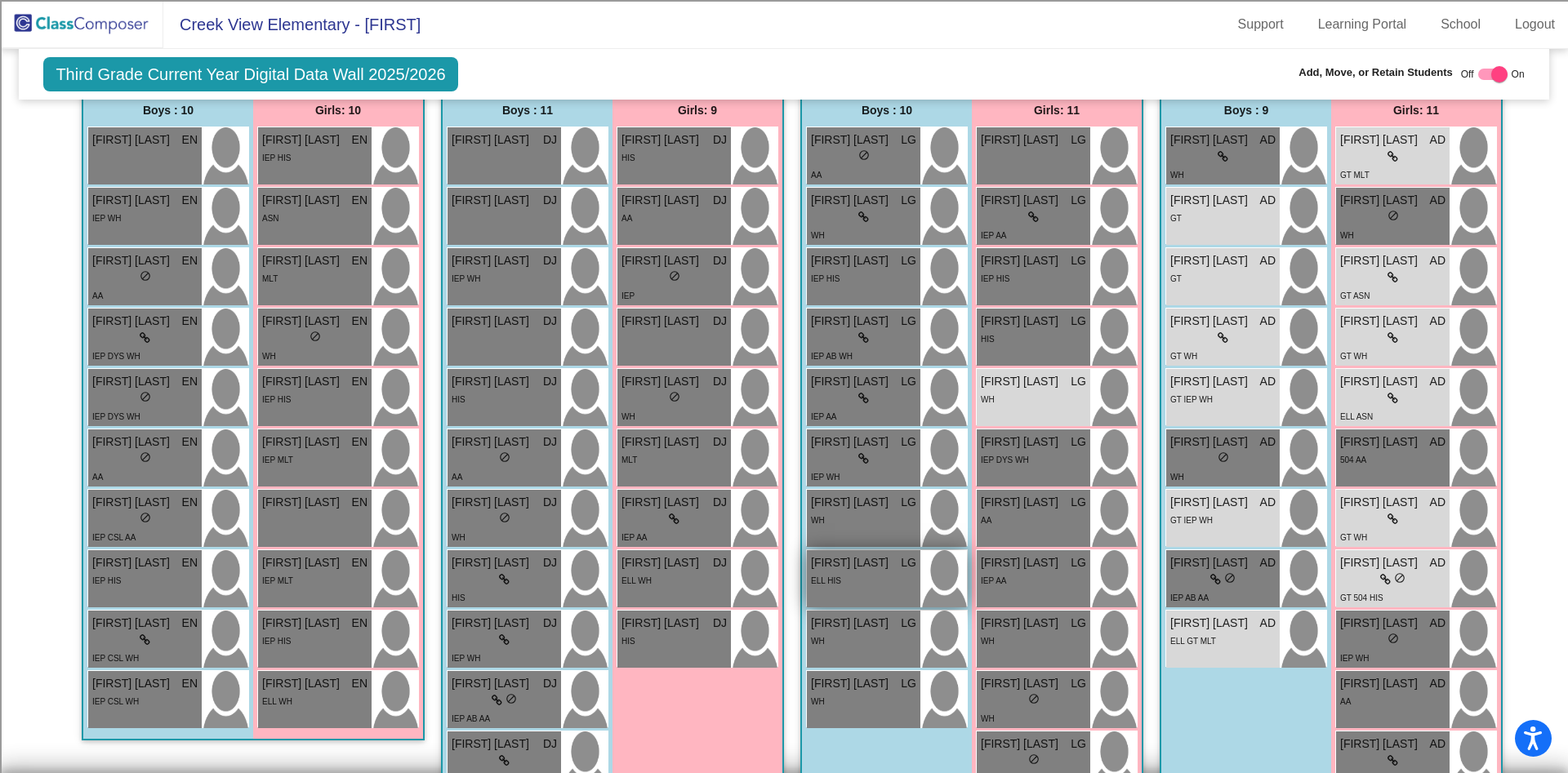 scroll, scrollTop: 399, scrollLeft: 0, axis: vertical 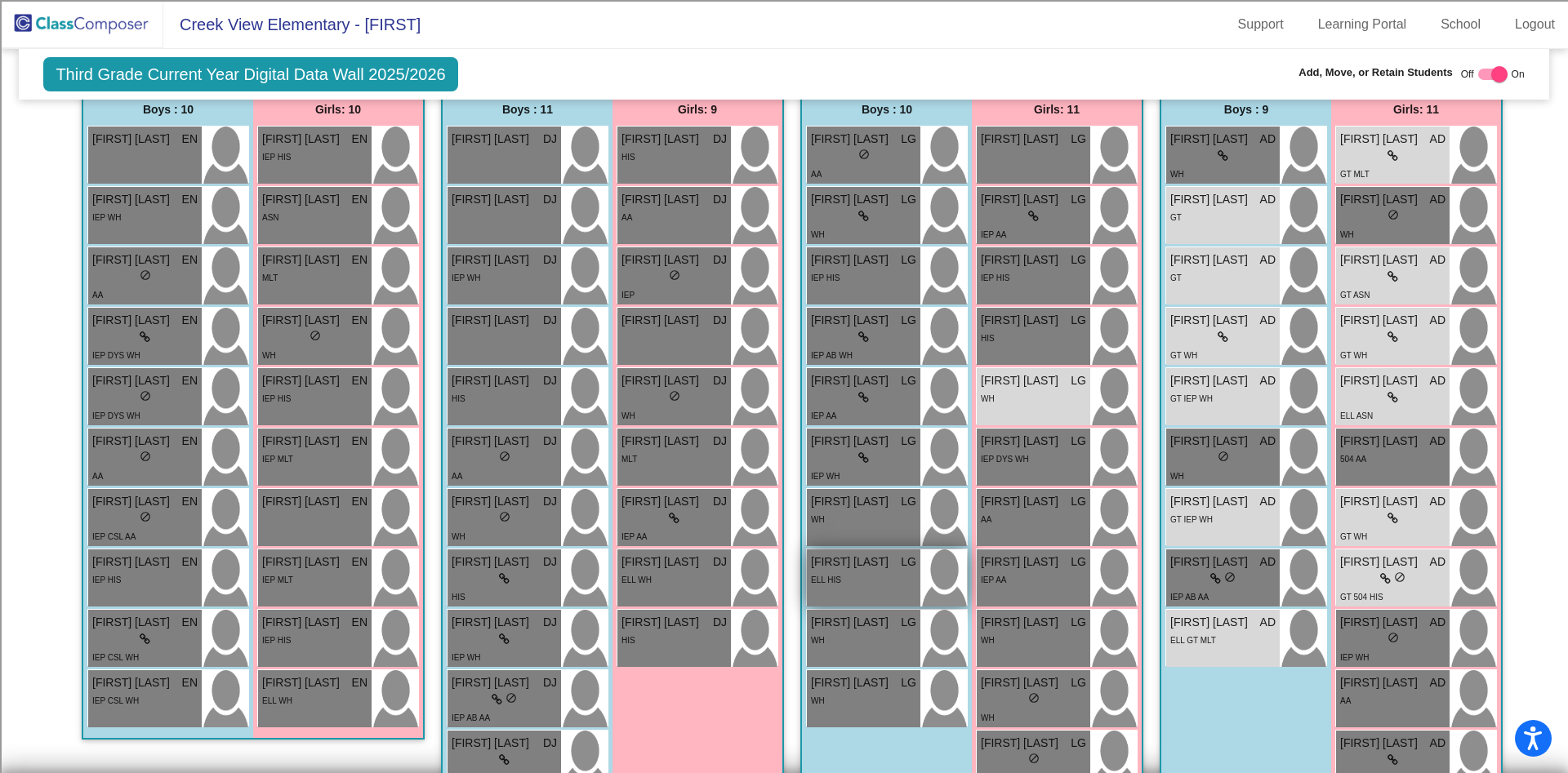 click on "[FIRST] [LAST] LG" at bounding box center [863, 562] 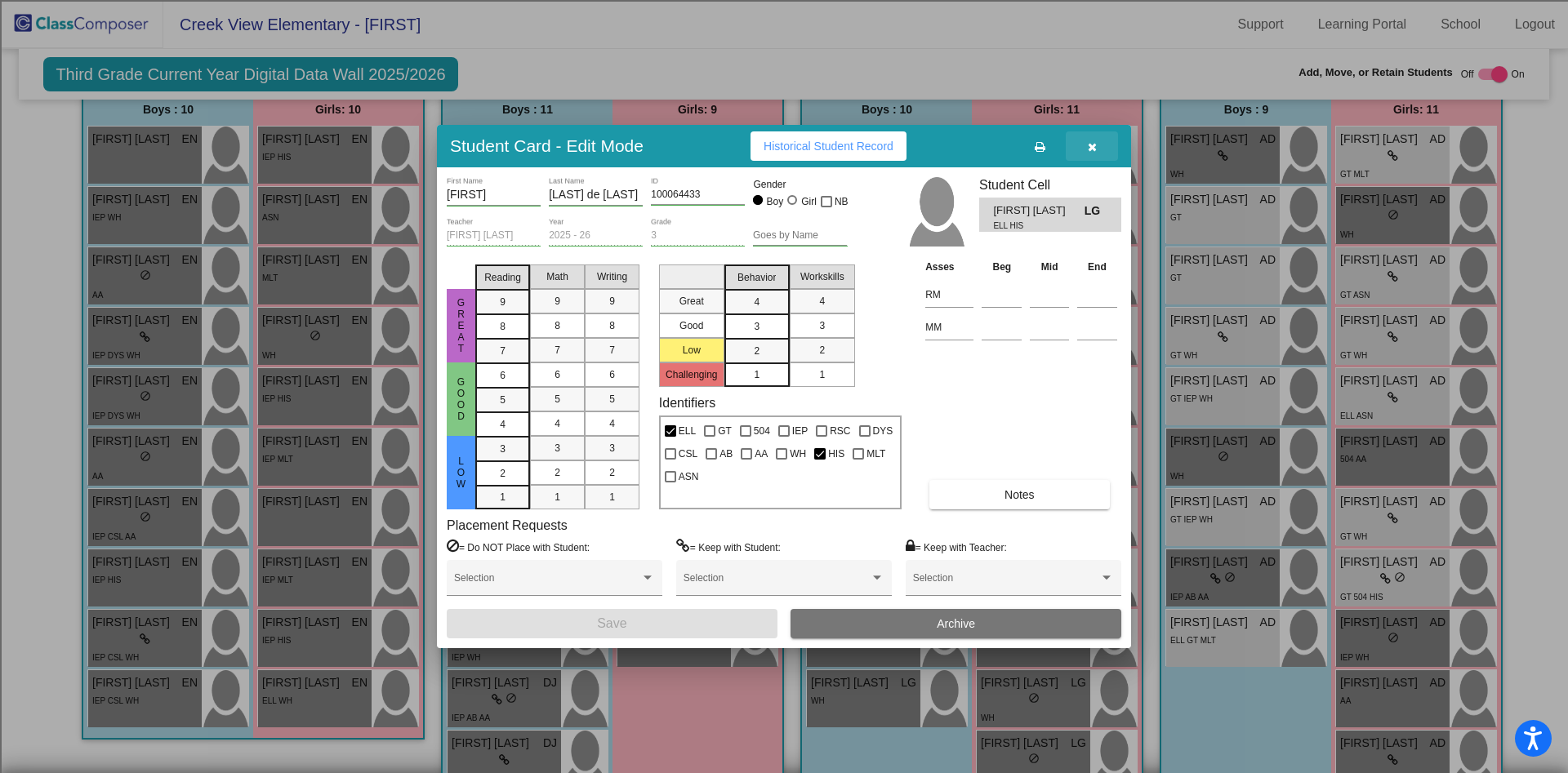 click at bounding box center (1092, 147) 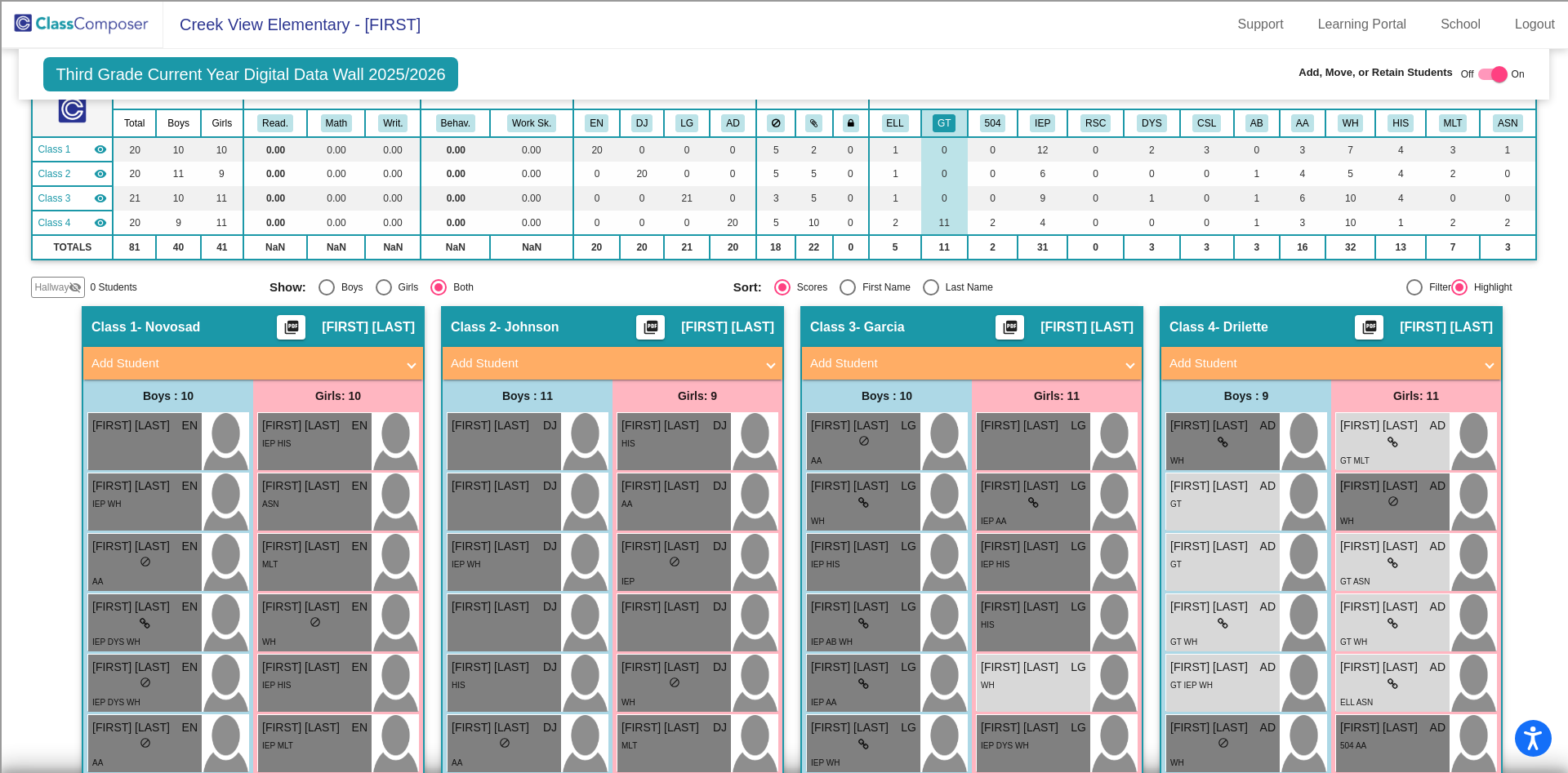 scroll, scrollTop: 104, scrollLeft: 0, axis: vertical 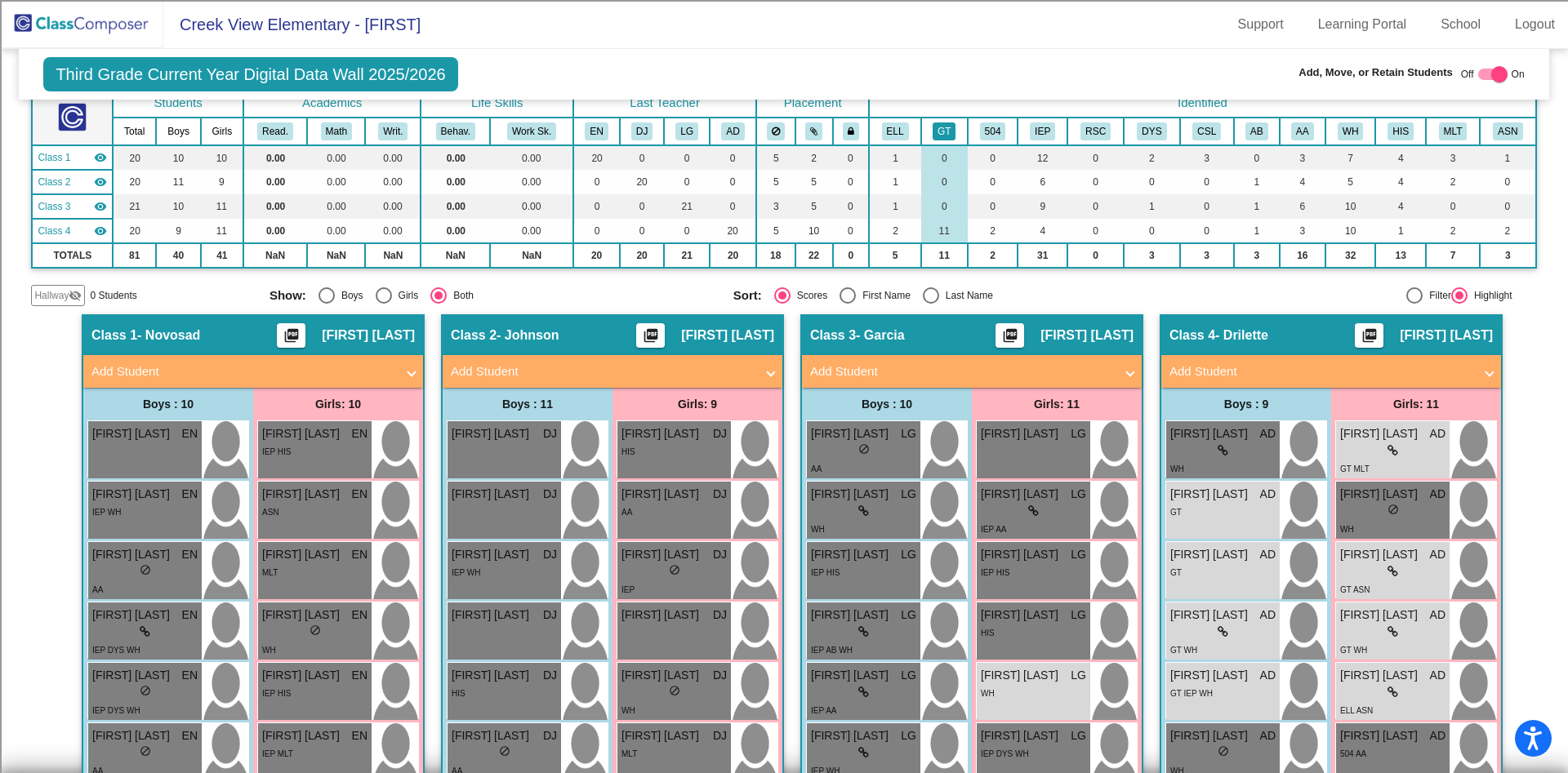 click on "GT" 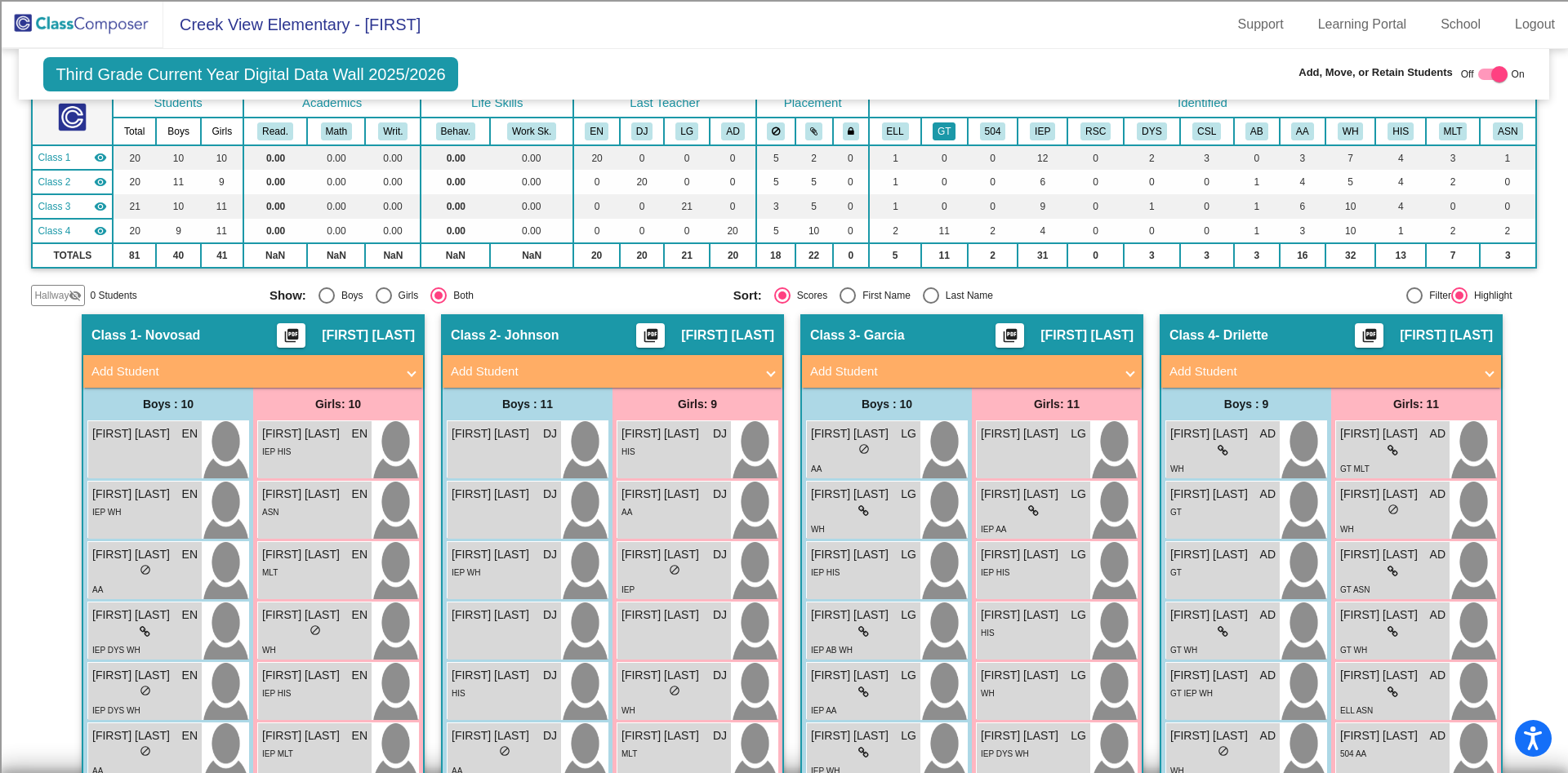 click on "GT" 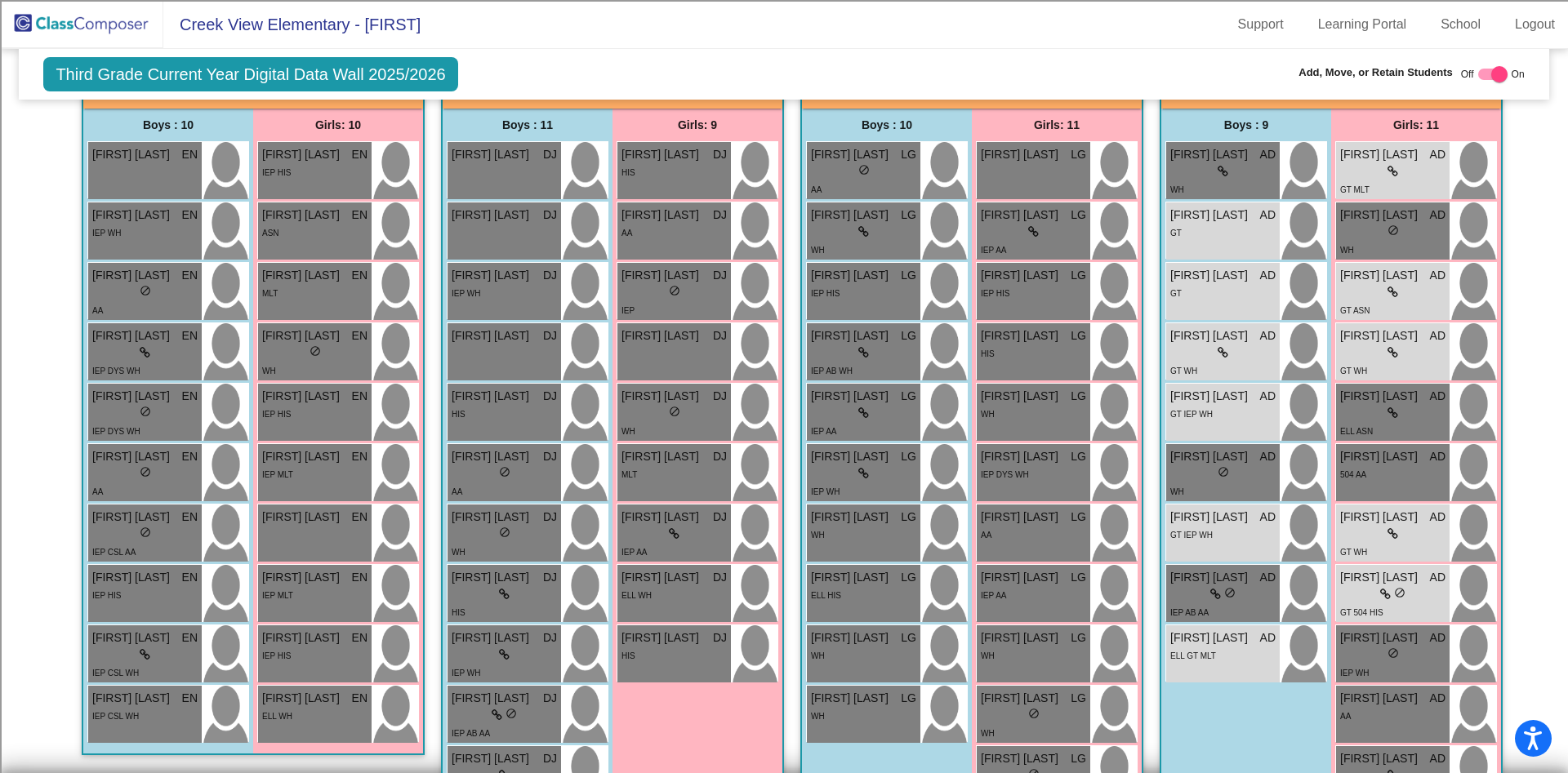 scroll, scrollTop: 388, scrollLeft: 0, axis: vertical 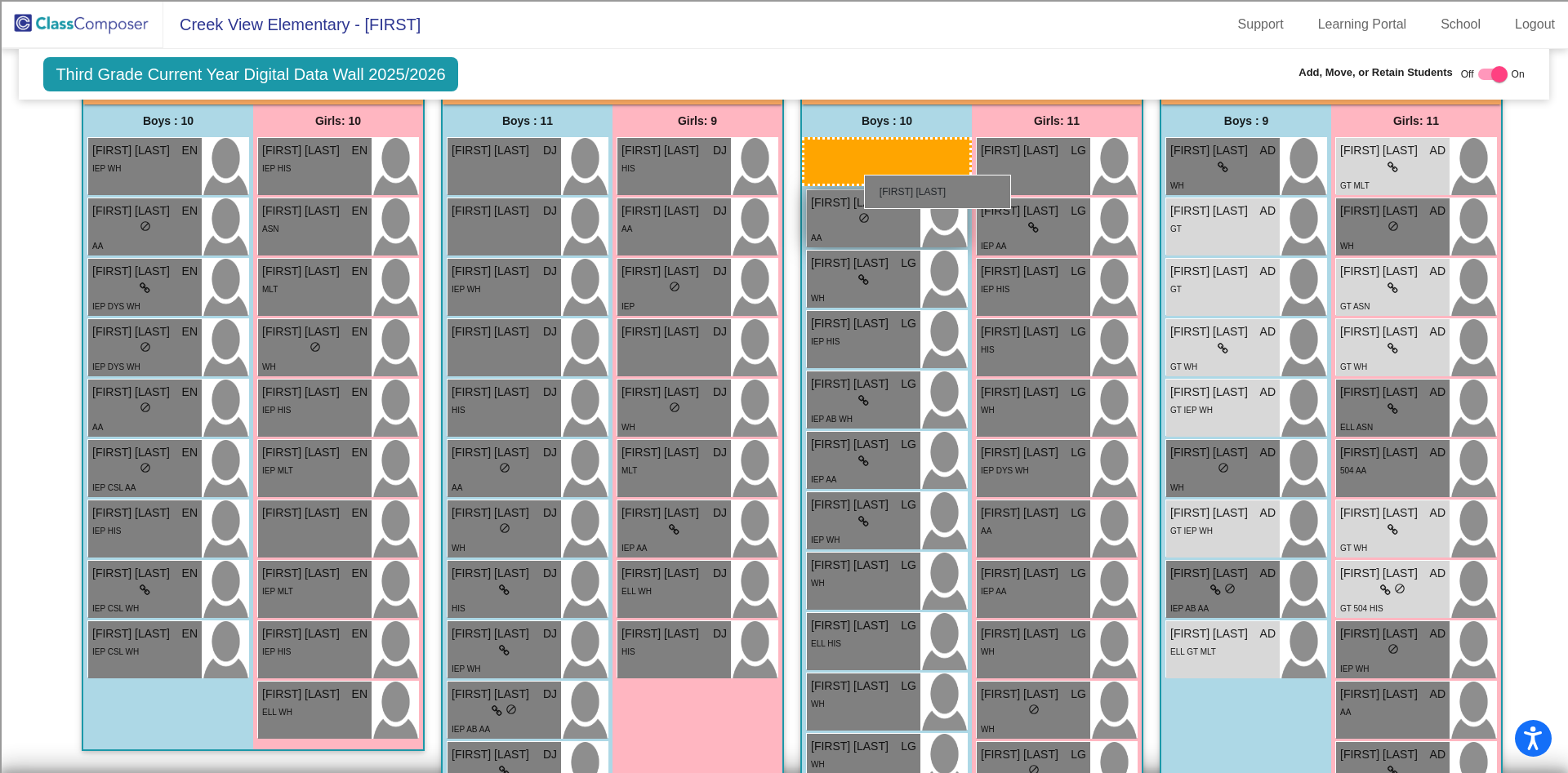 drag, startPoint x: 152, startPoint y: 162, endPoint x: 863, endPoint y: 170, distance: 711.045 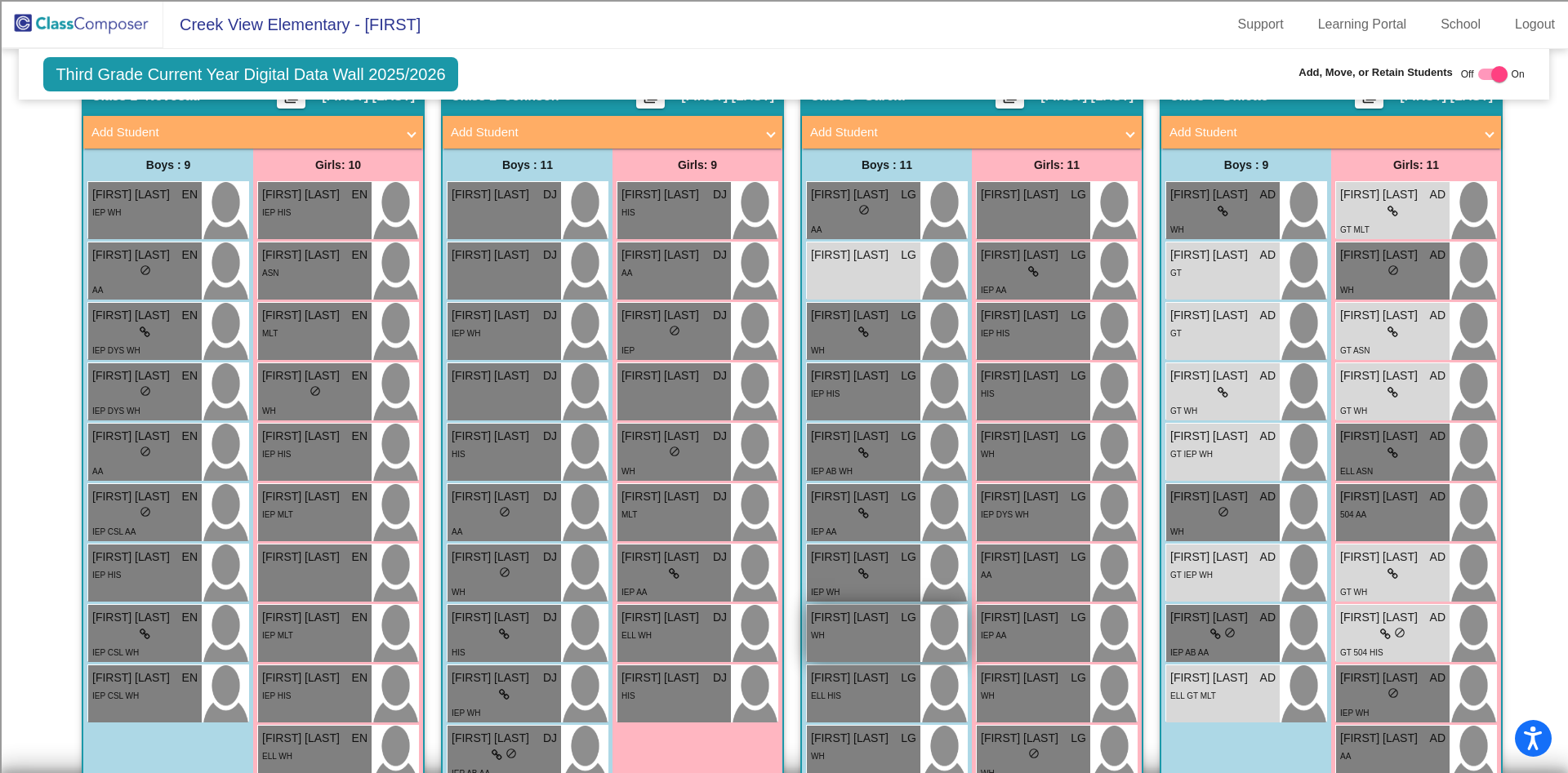 scroll, scrollTop: 335, scrollLeft: 0, axis: vertical 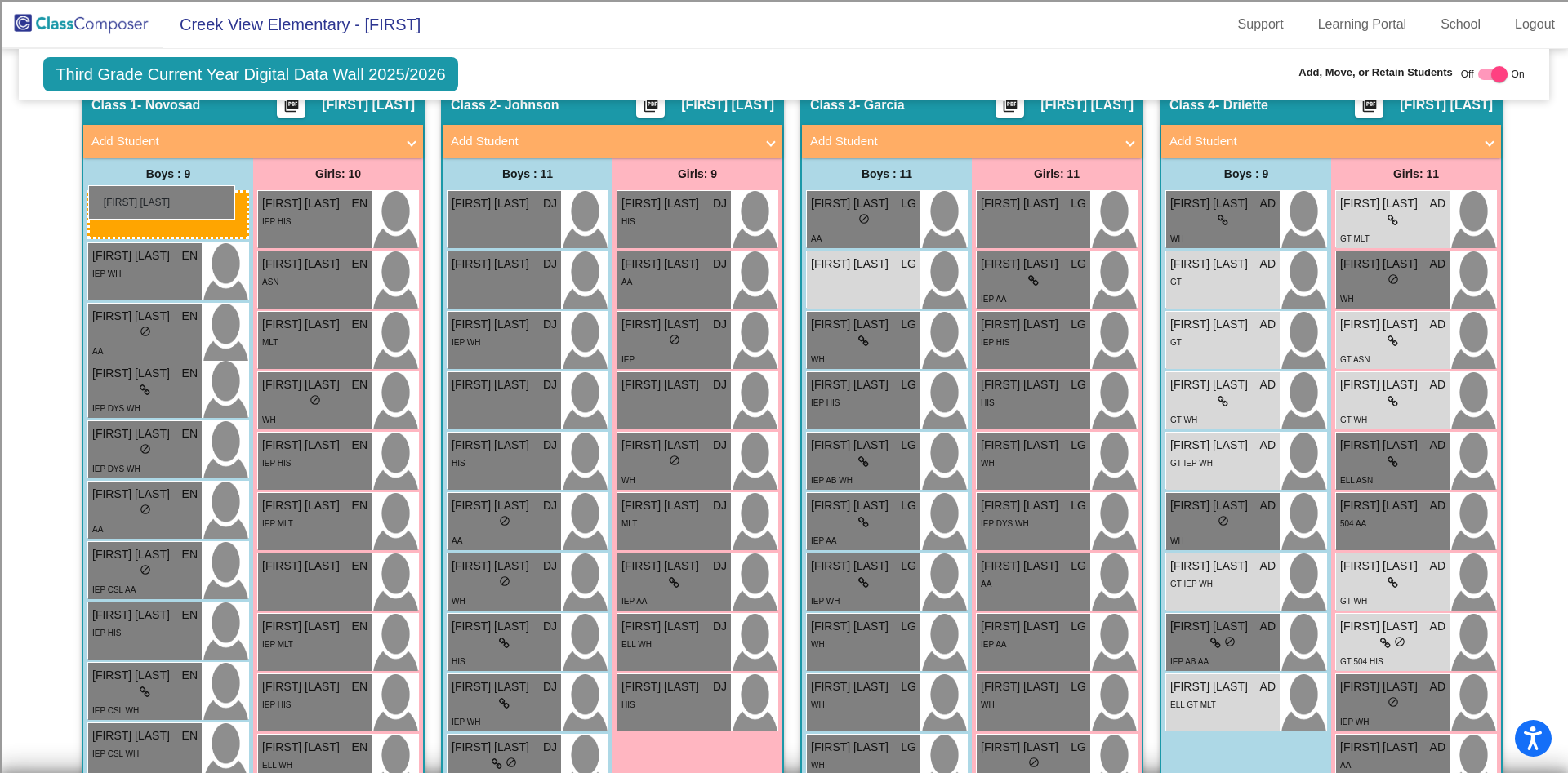 drag, startPoint x: 876, startPoint y: 721, endPoint x: 88, endPoint y: 188, distance: 951.3322 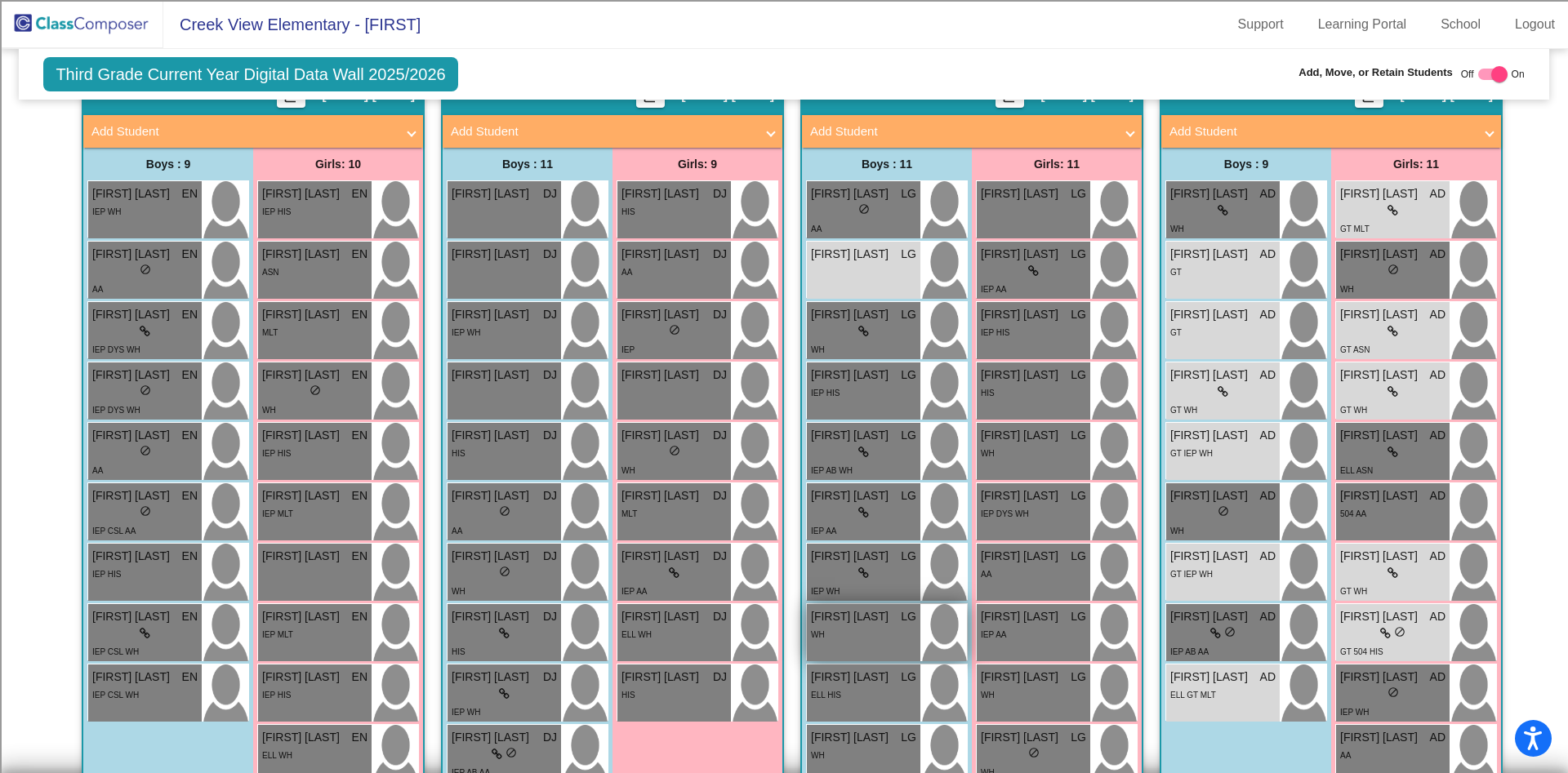 scroll, scrollTop: 347, scrollLeft: 0, axis: vertical 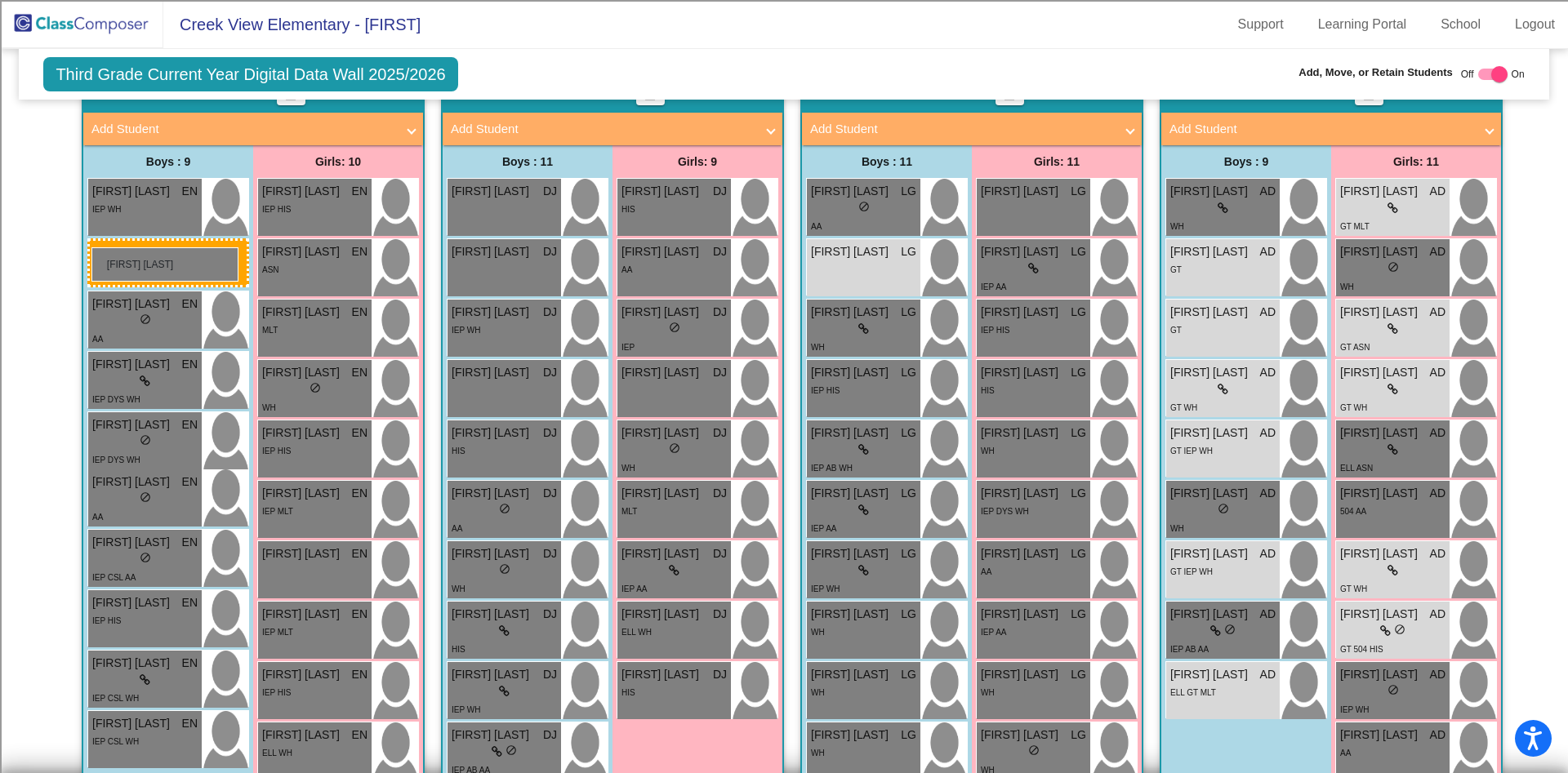 drag, startPoint x: 880, startPoint y: 685, endPoint x: 91, endPoint y: 247, distance: 902.4217 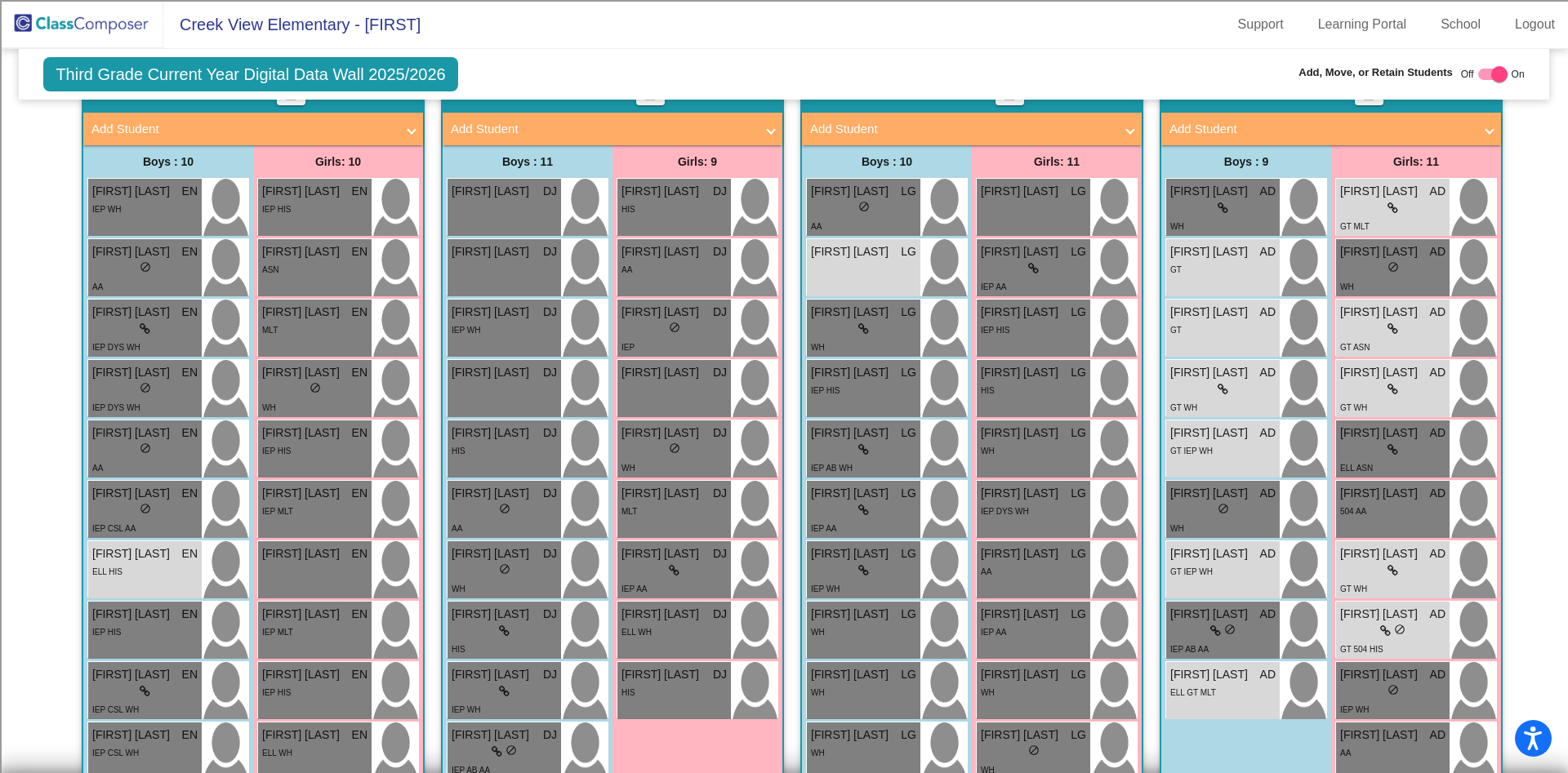 scroll, scrollTop: 0, scrollLeft: 0, axis: both 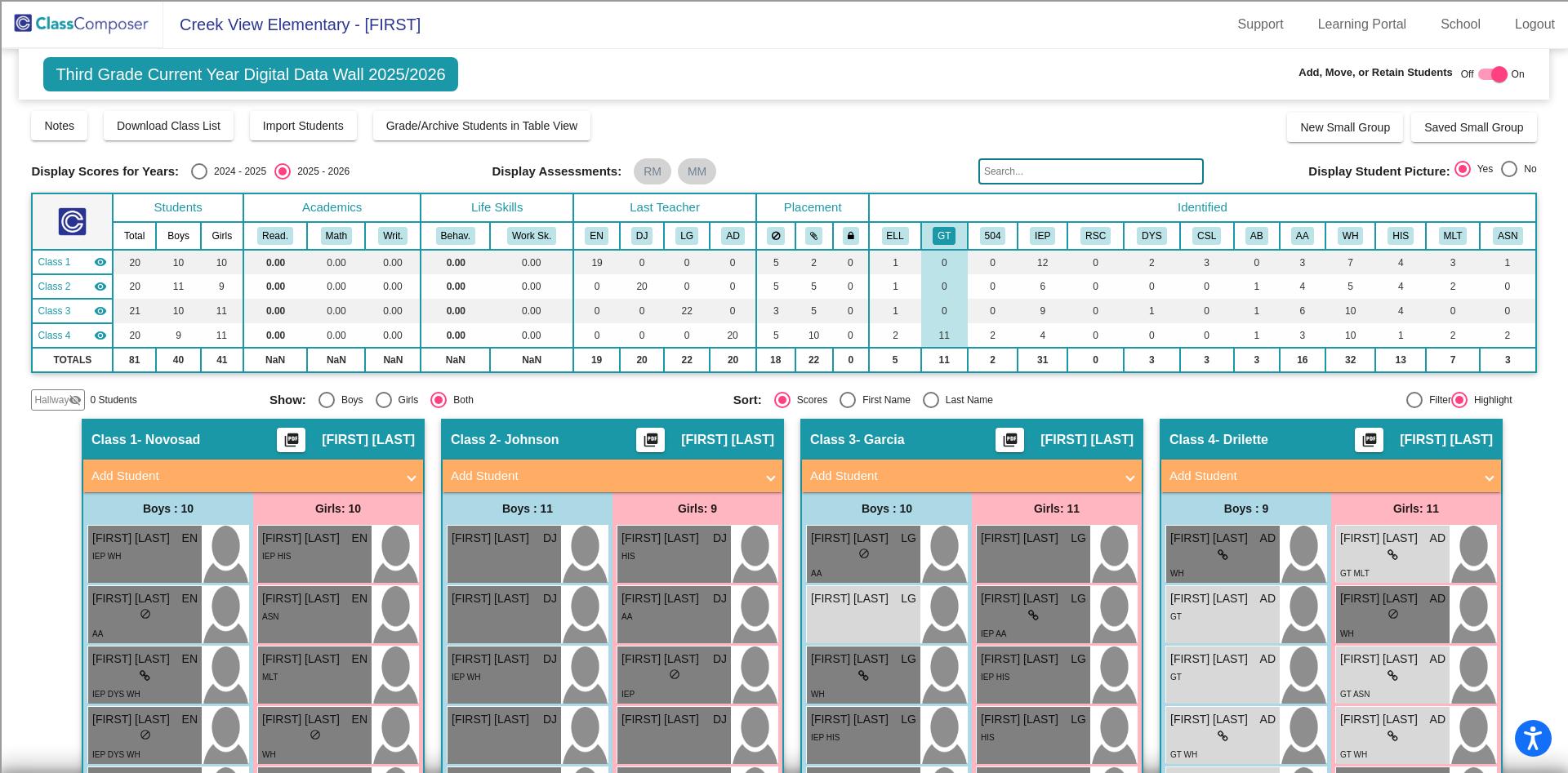 click at bounding box center (1499, 74) 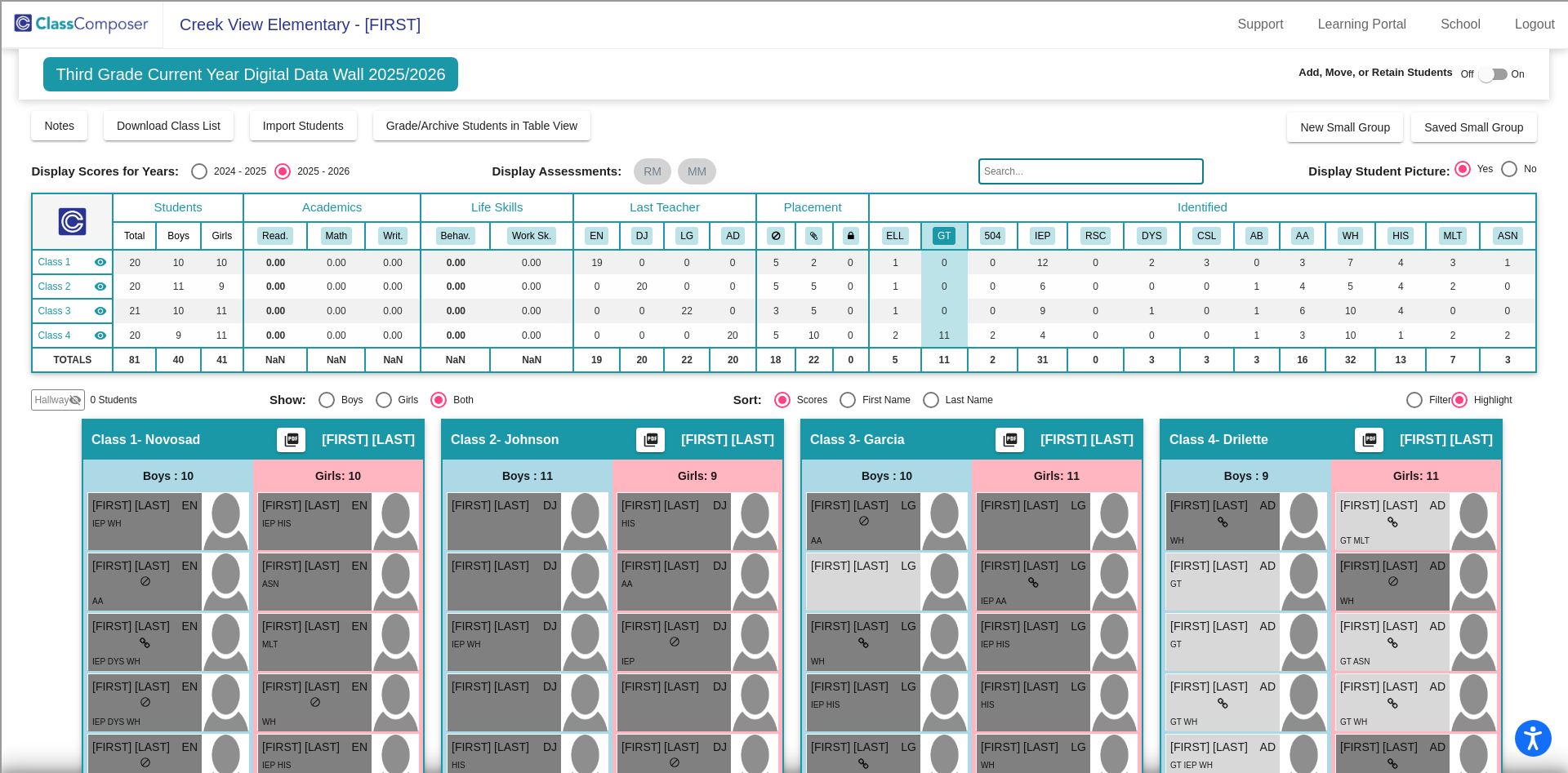 click 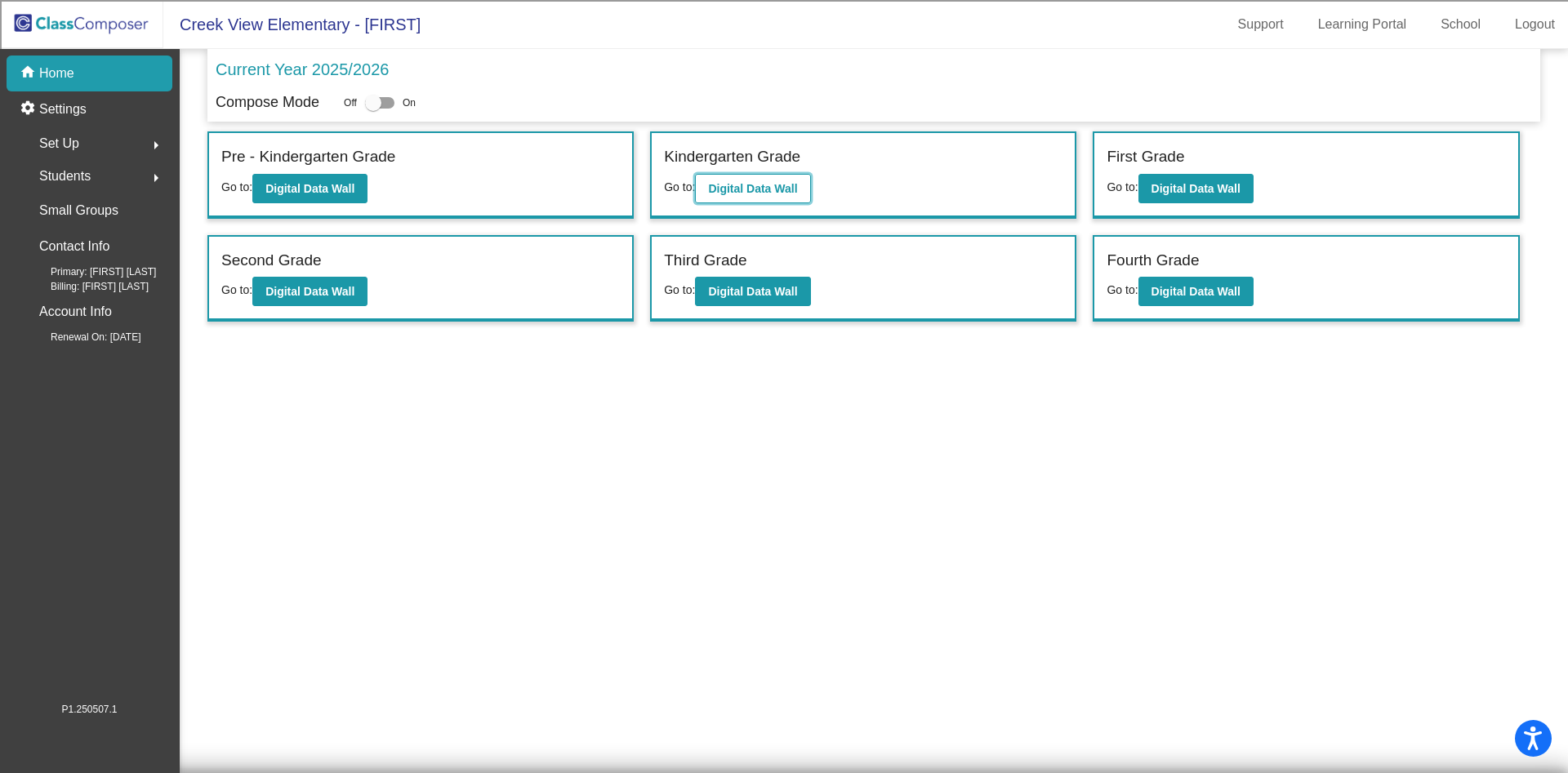 click on "Digital Data Wall" 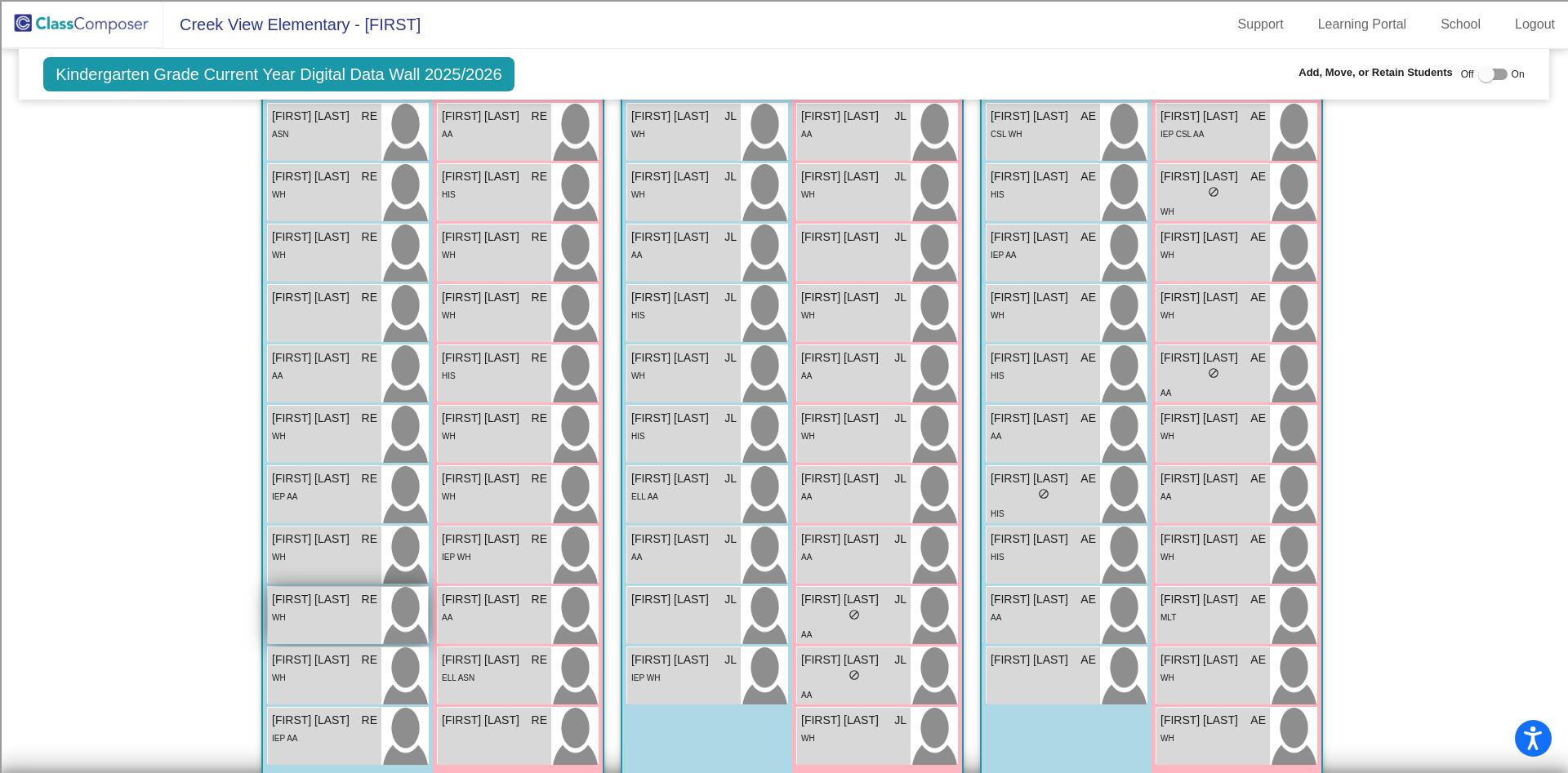 scroll, scrollTop: 385, scrollLeft: 0, axis: vertical 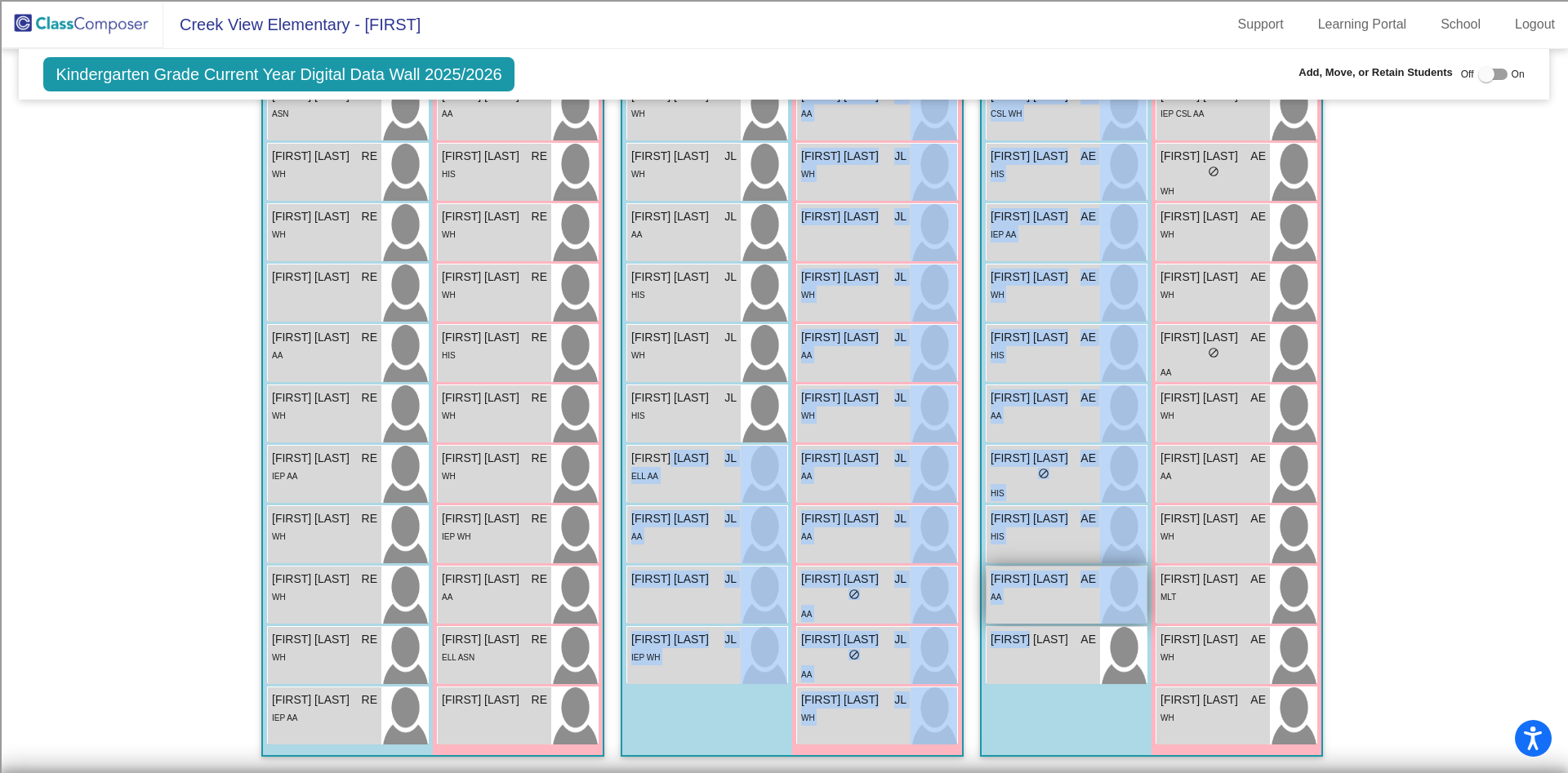 drag, startPoint x: 666, startPoint y: 464, endPoint x: 987, endPoint y: 602, distance: 349.40664 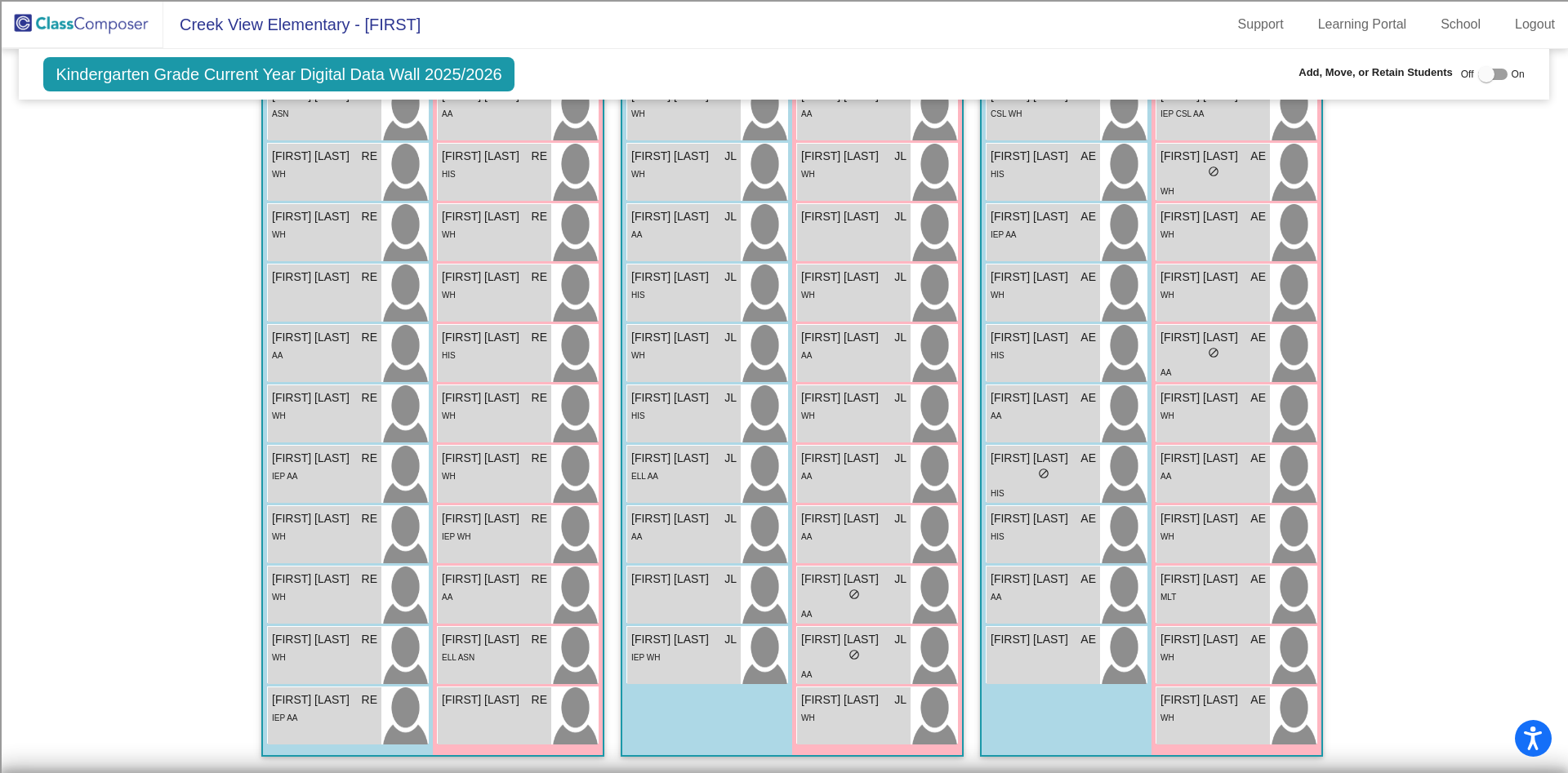click on "Hallway   - Hallway Class  picture_as_pdf  Add Student  [FIRST] [LAST] Student Id  (Recommended)   Boy   Girl   Non Binary Add Close  Boys : 0    No Students   Girls: 0   No Students   Class 1   - [LAST]  picture_as_pdf [FIRST] [LAST]  Add Student  [FIRST] [LAST] Student Id  (Recommended)   Boy   Girl   Non Binary Add Close  Boys : 11  [FIRST] [LAST] RE lock do_not_disturb_alt ASN [FIRST] [LAST] RE lock do_not_disturb_alt WH [FIRST] [LAST] RE lock do_not_disturb_alt WH [FIRST] [LAST] RE lock do_not_disturb_alt [FIRST] [LAST] RE lock do_not_disturb_alt AA [FIRST] [LAST] RE lock do_not_disturb_alt WH [FIRST] [LAST] RE lock do_not_disturb_alt IEP AA [FIRST] [LAST] RE lock do_not_disturb_alt WH [FIRST] [LAST] RE lock do_not_disturb_alt WH [FIRST] [LAST] RE lock do_not_disturb_alt WH [FIRST] [LAST] RE lock do_not_disturb_alt IEP AA Girls: 11 [FIRST] [LAST] RE lock do_not_disturb_alt AA [FIRST] [LAST] RE lock do_not_disturb_alt HIS [FIRST] [LAST] RE lock do_not_disturb_alt WH [FIRST] [LAST] RE lock do_not_disturb_alt WH RE" 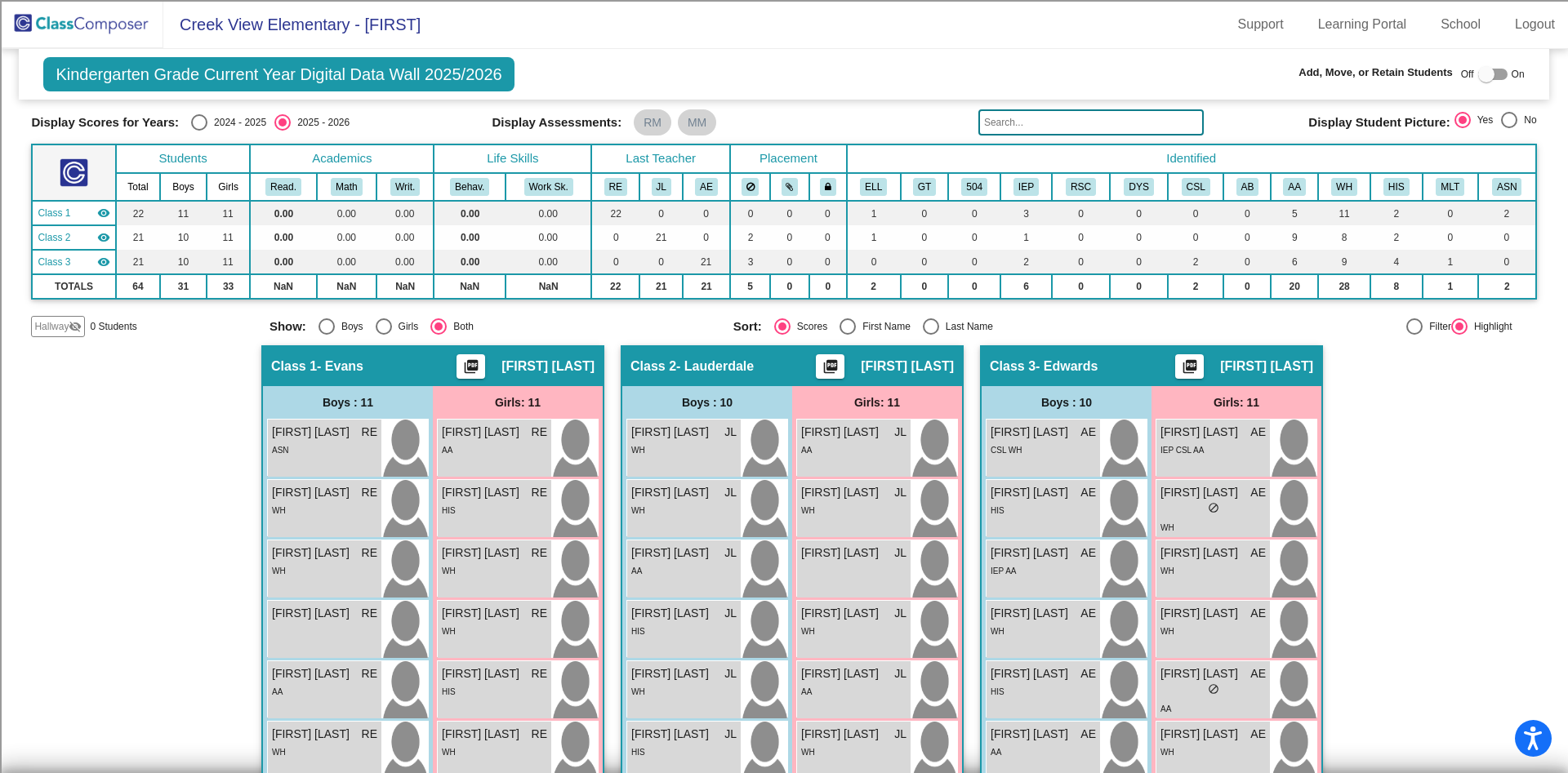 scroll, scrollTop: 44, scrollLeft: 0, axis: vertical 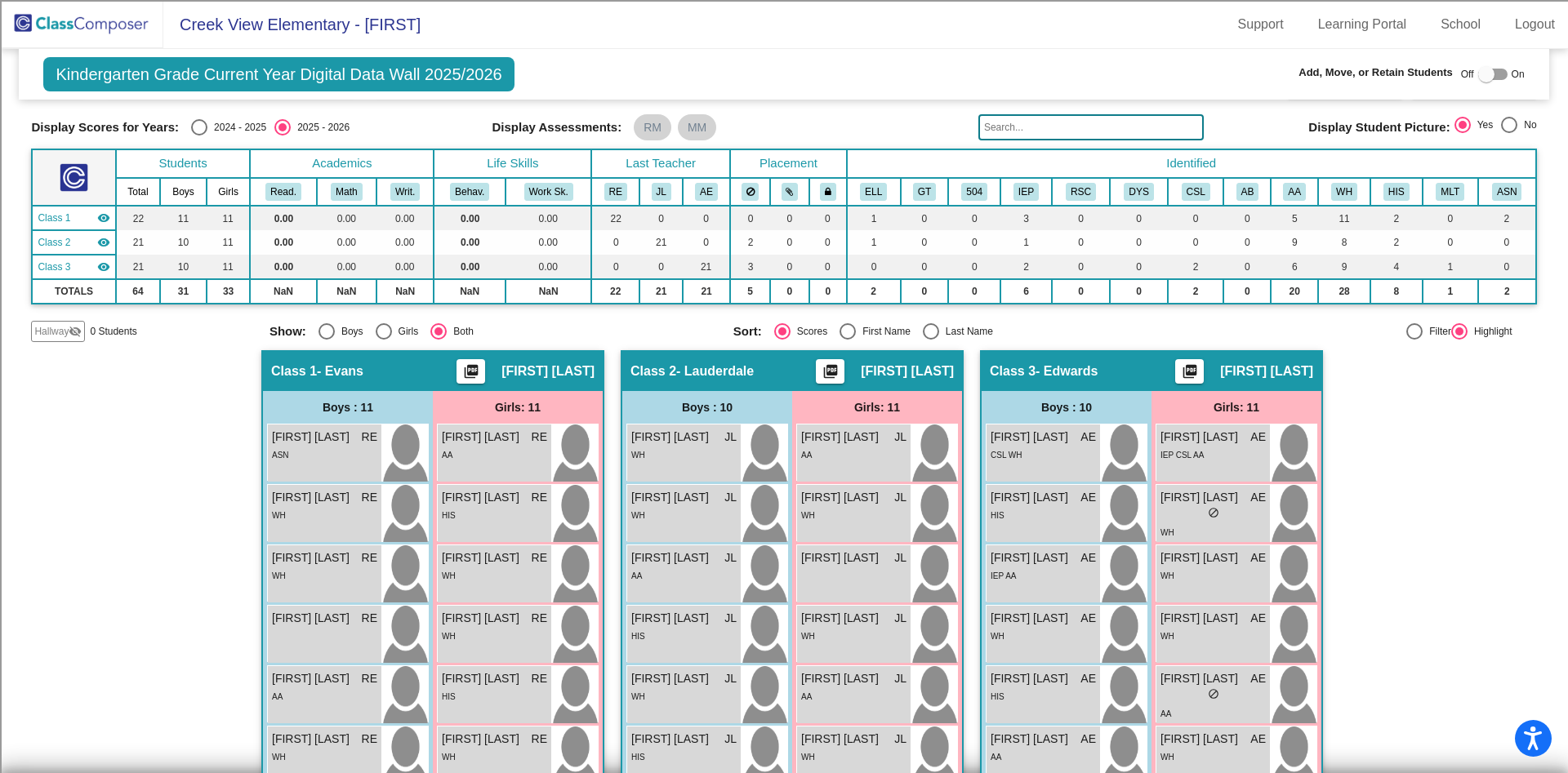 click at bounding box center (1486, 74) 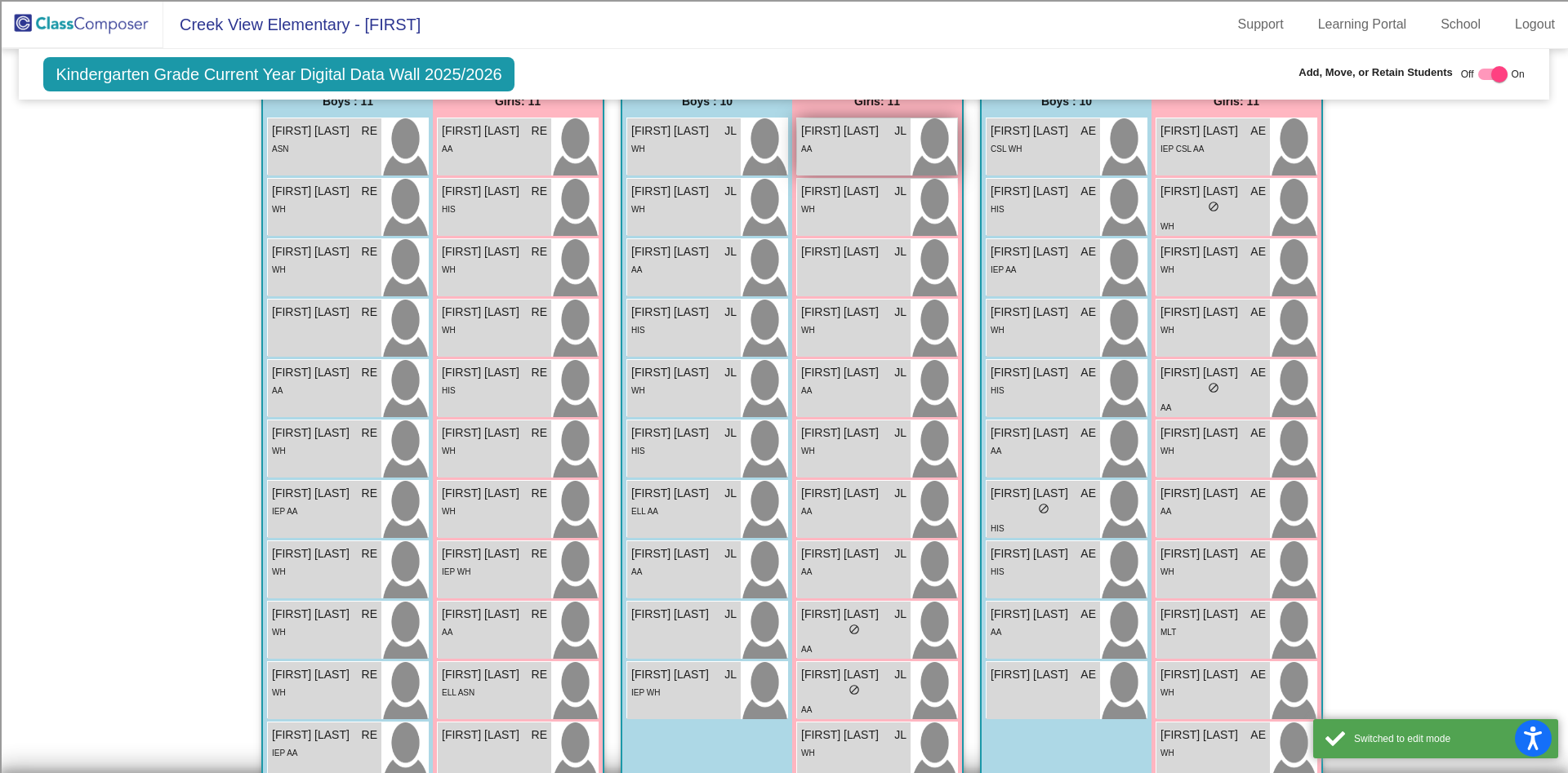 scroll, scrollTop: 387, scrollLeft: 0, axis: vertical 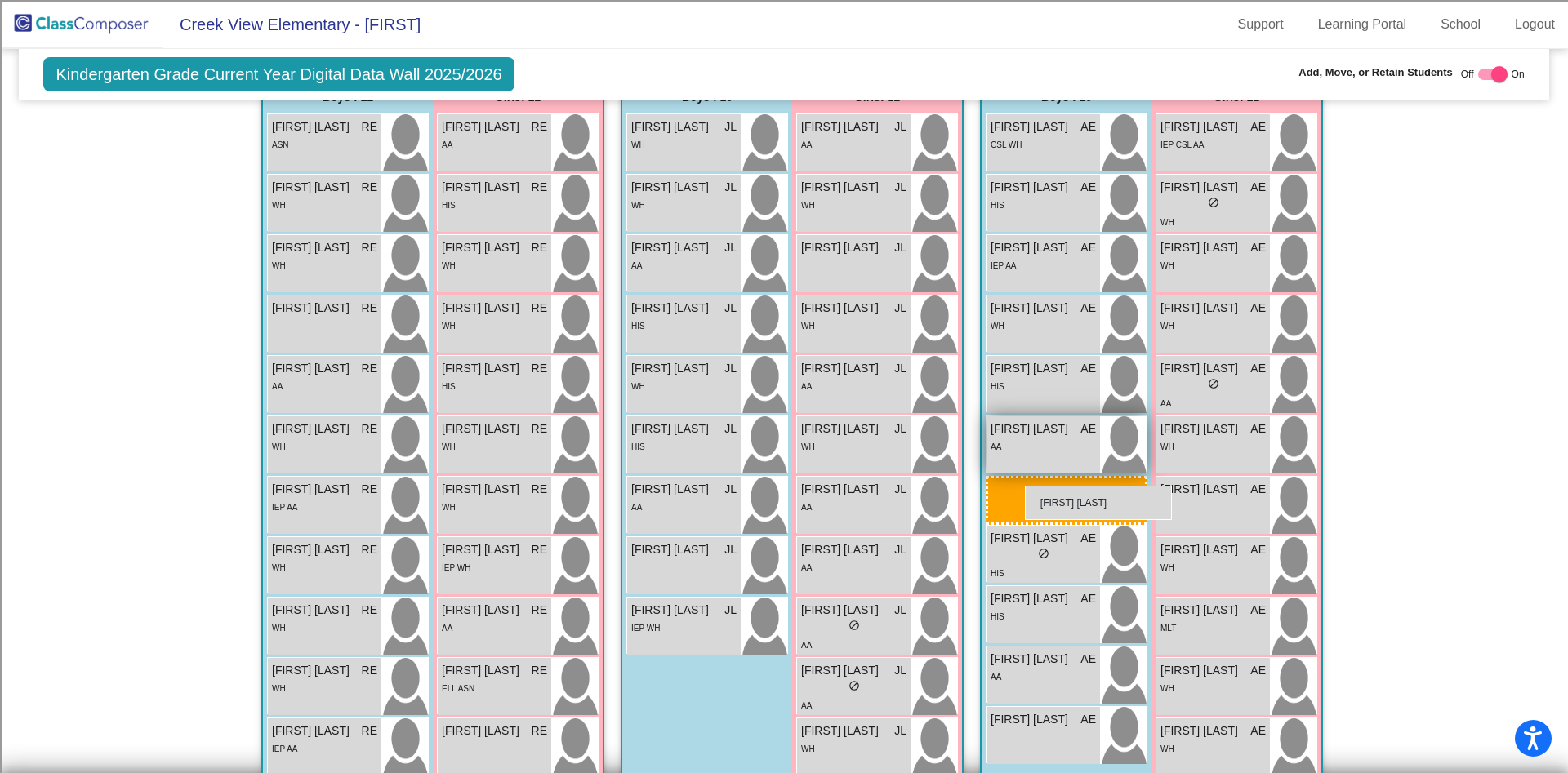 drag, startPoint x: 700, startPoint y: 504, endPoint x: 1024, endPoint y: 486, distance: 324.49961 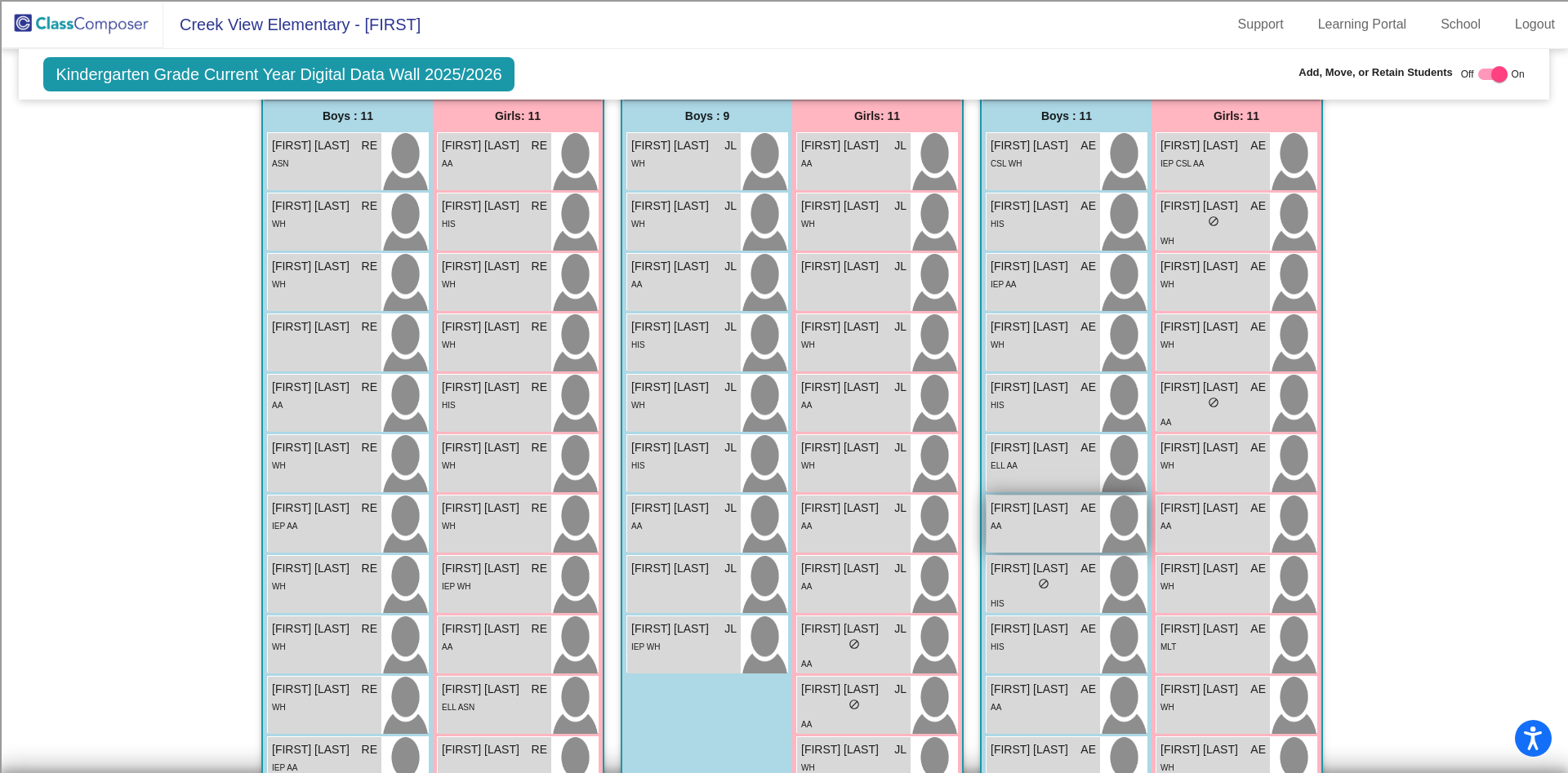 scroll, scrollTop: 367, scrollLeft: 0, axis: vertical 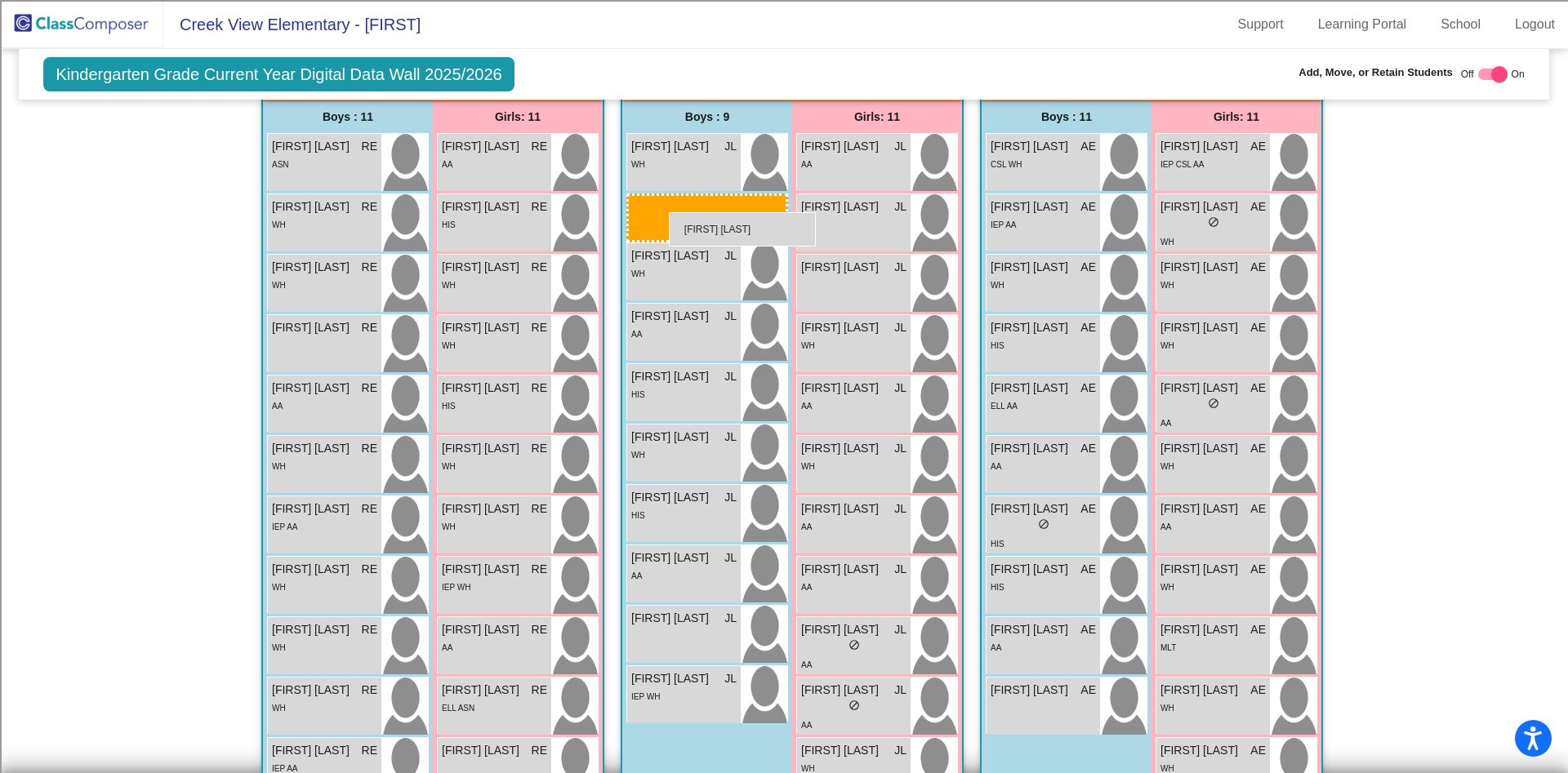 drag, startPoint x: 1065, startPoint y: 229, endPoint x: 663, endPoint y: 209, distance: 402.4972 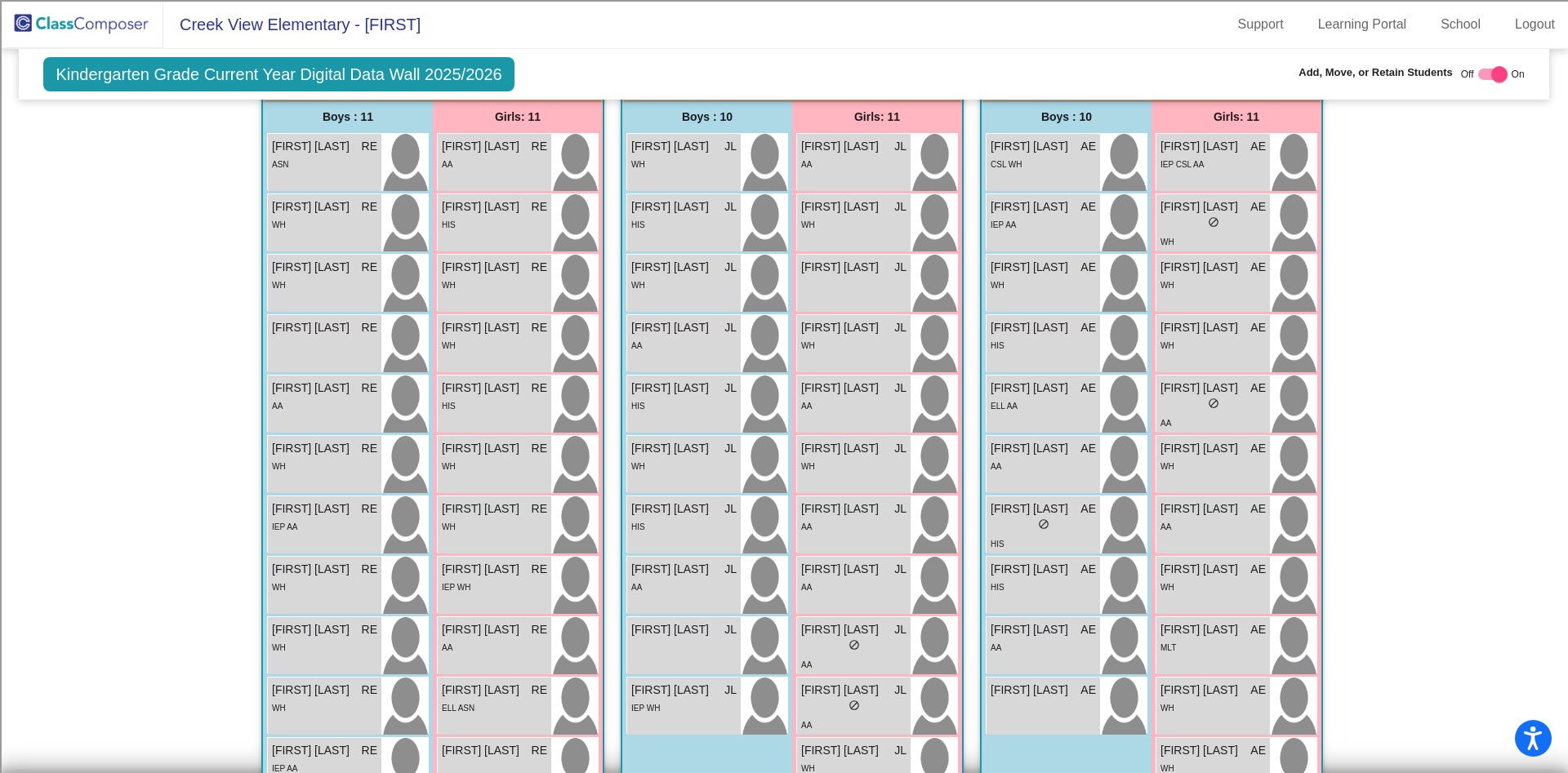 click at bounding box center (1499, 74) 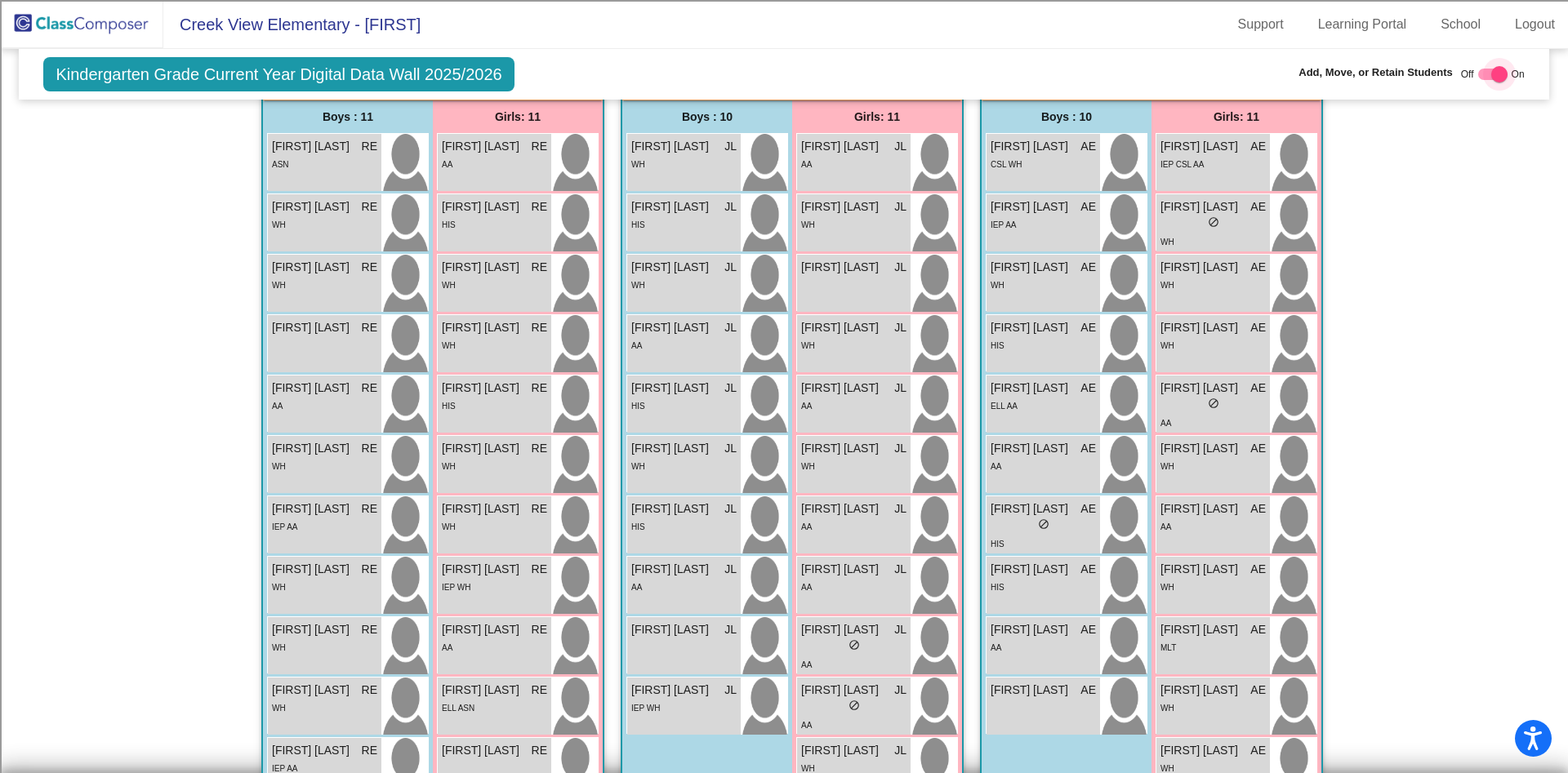 checkbox on "false" 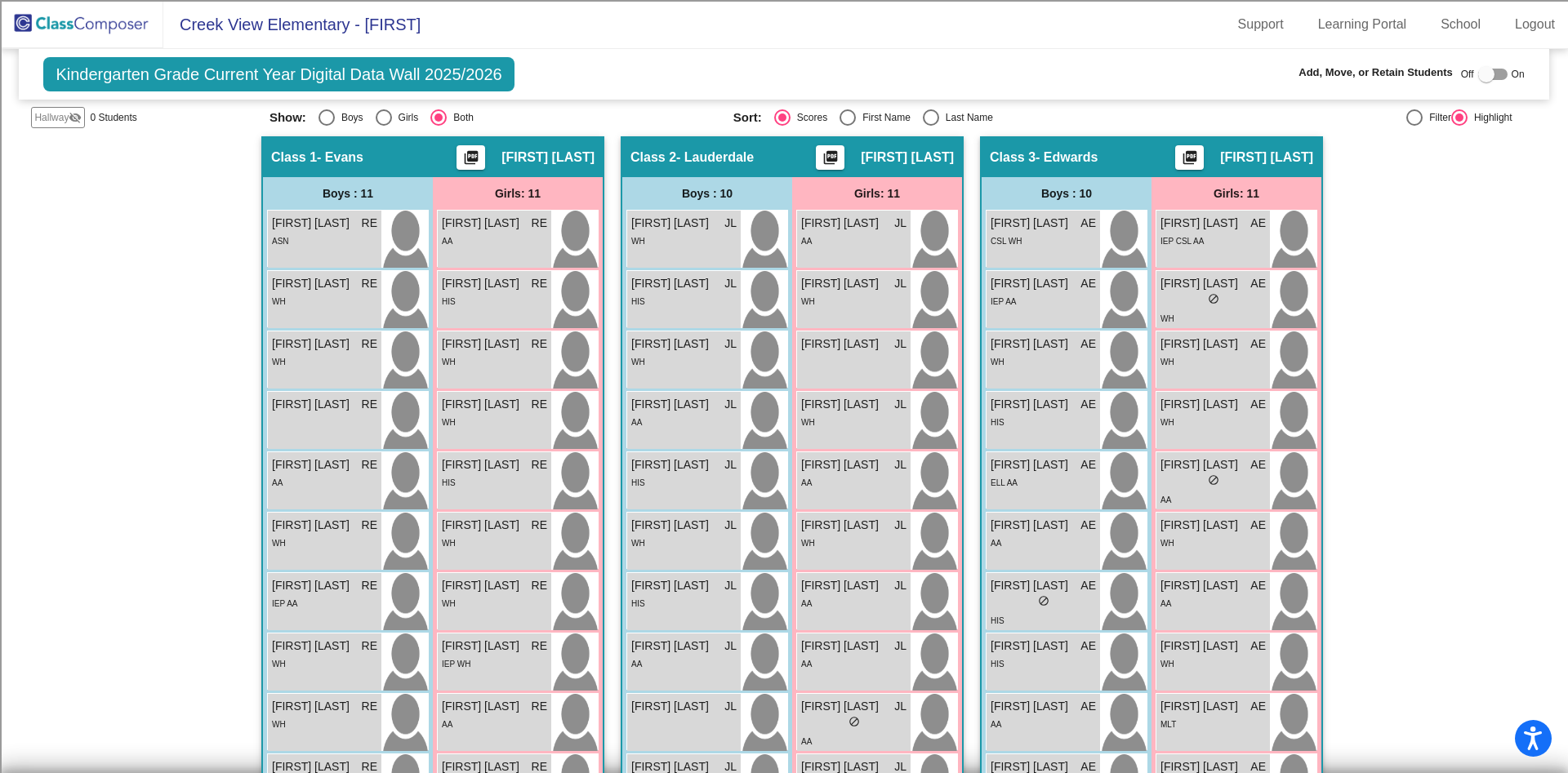 scroll, scrollTop: 257, scrollLeft: 0, axis: vertical 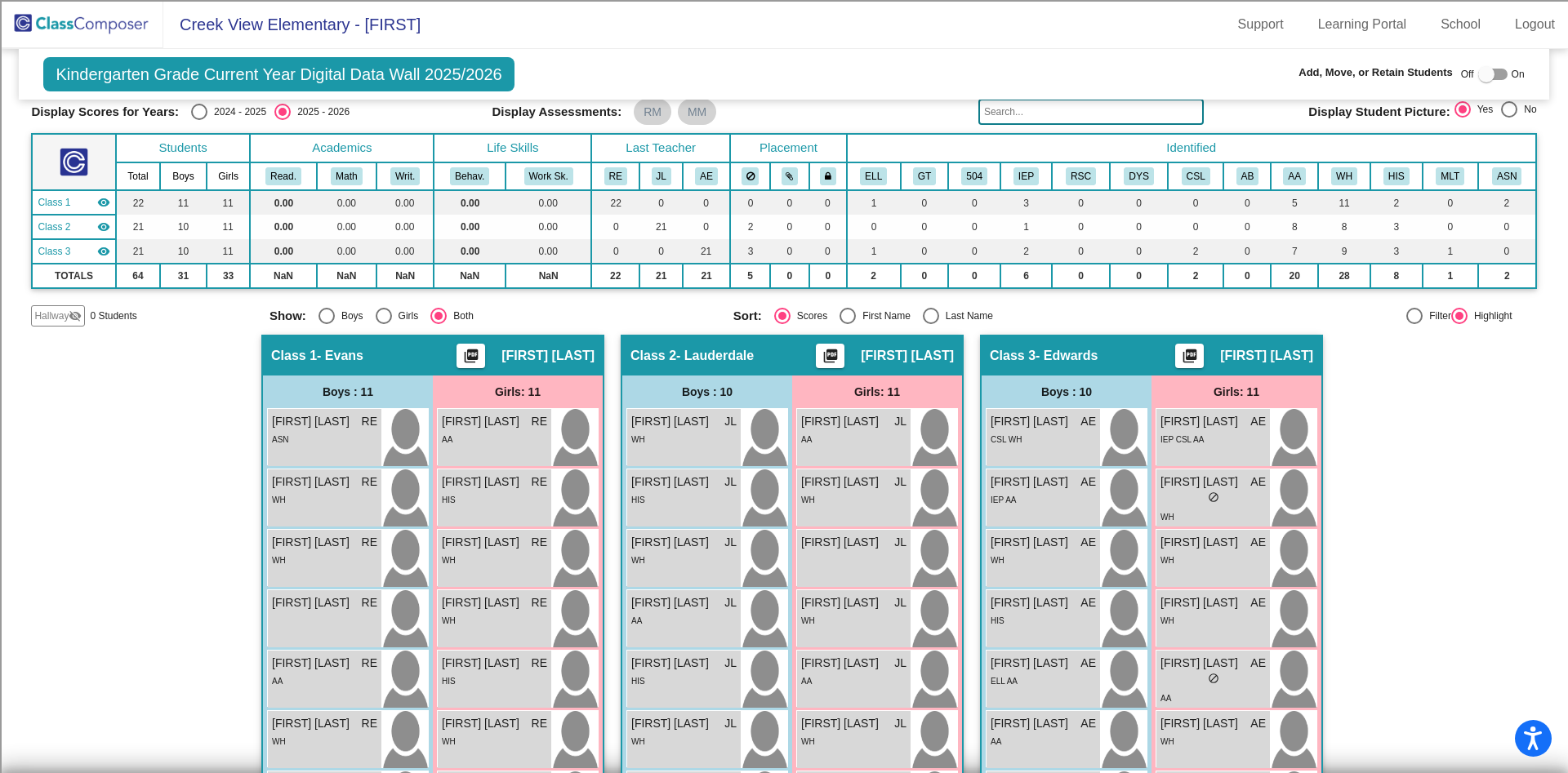 click 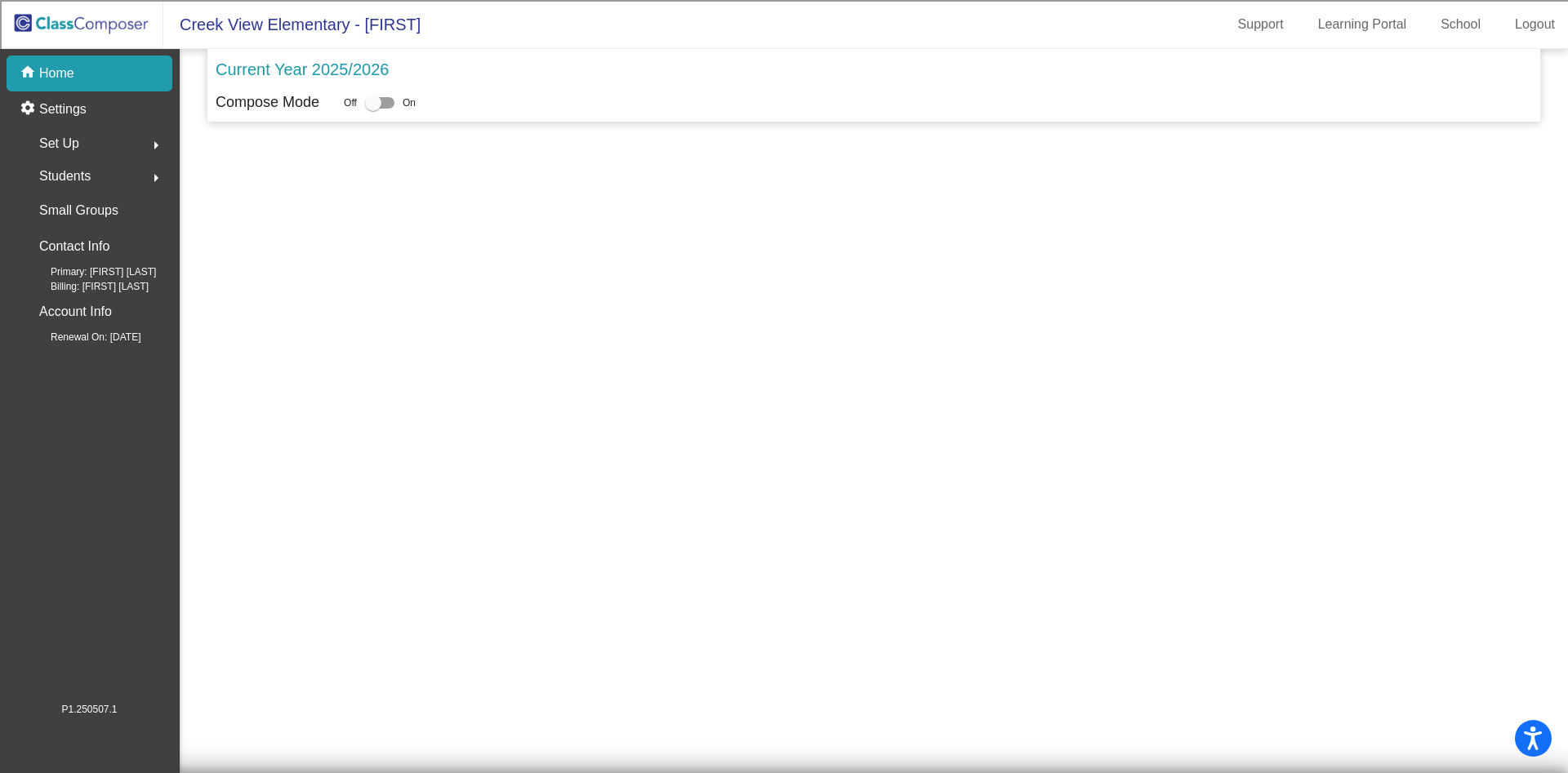 scroll, scrollTop: 0, scrollLeft: 0, axis: both 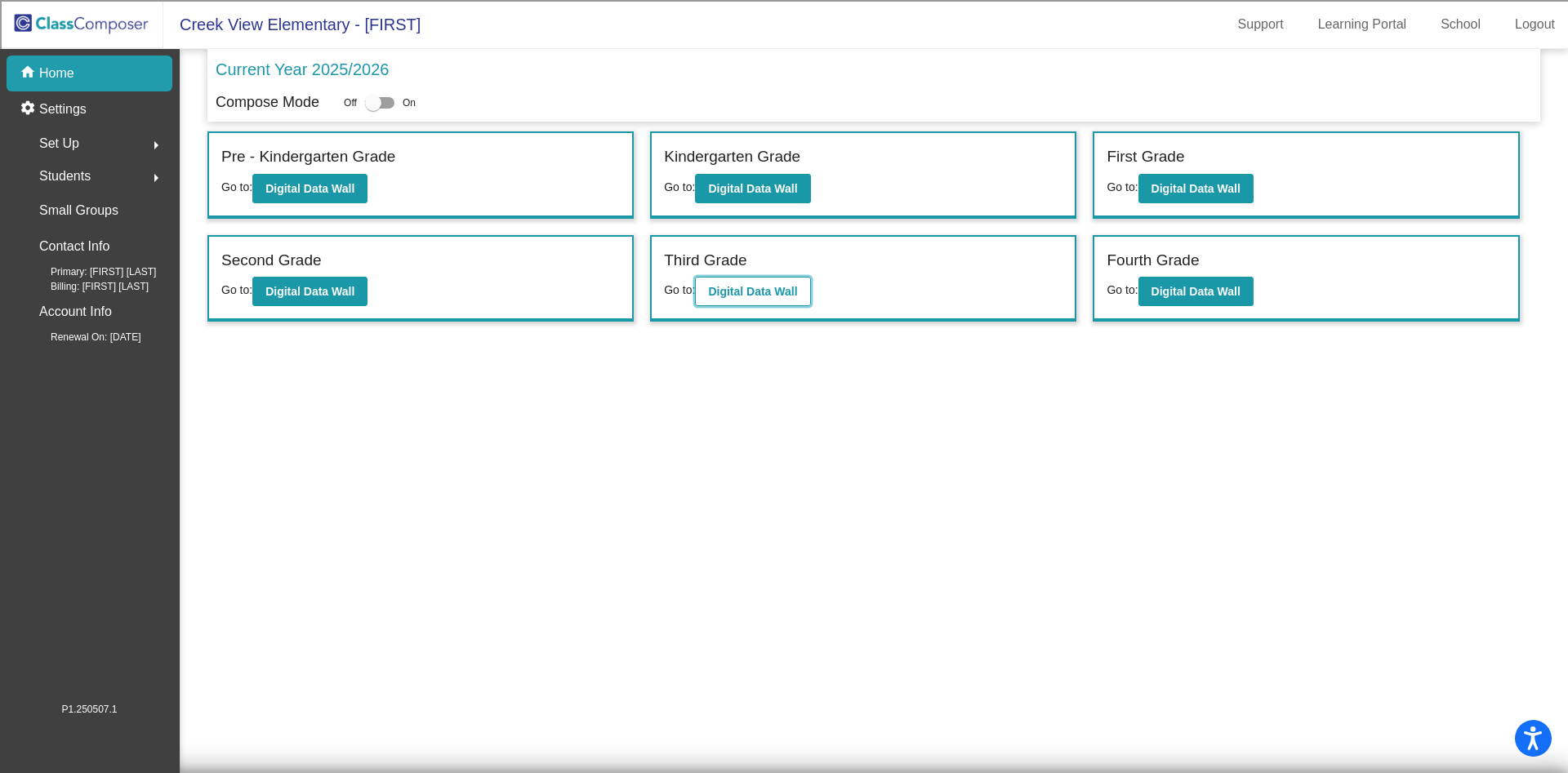 click on "Digital Data Wall" 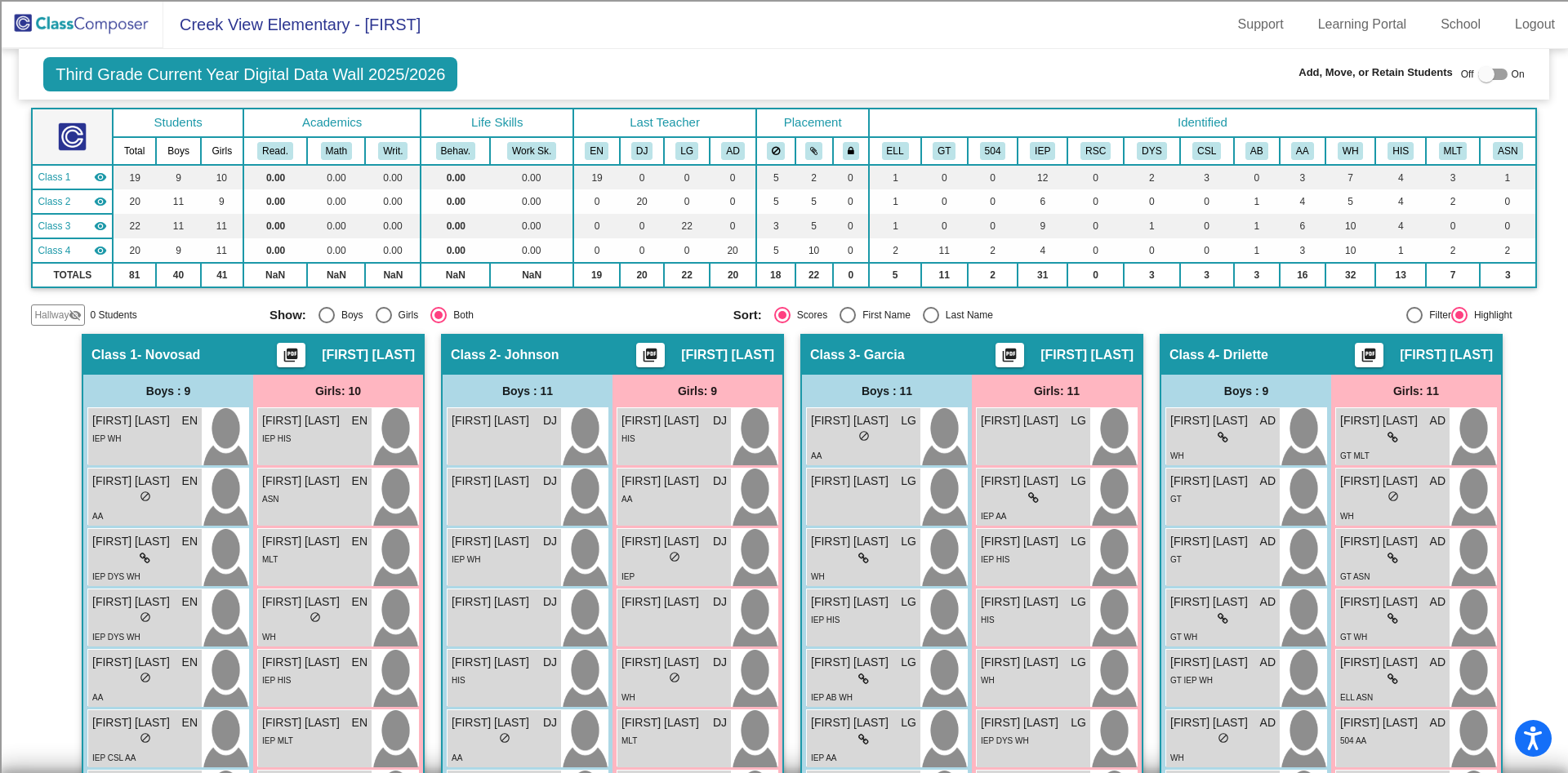scroll, scrollTop: 93, scrollLeft: 0, axis: vertical 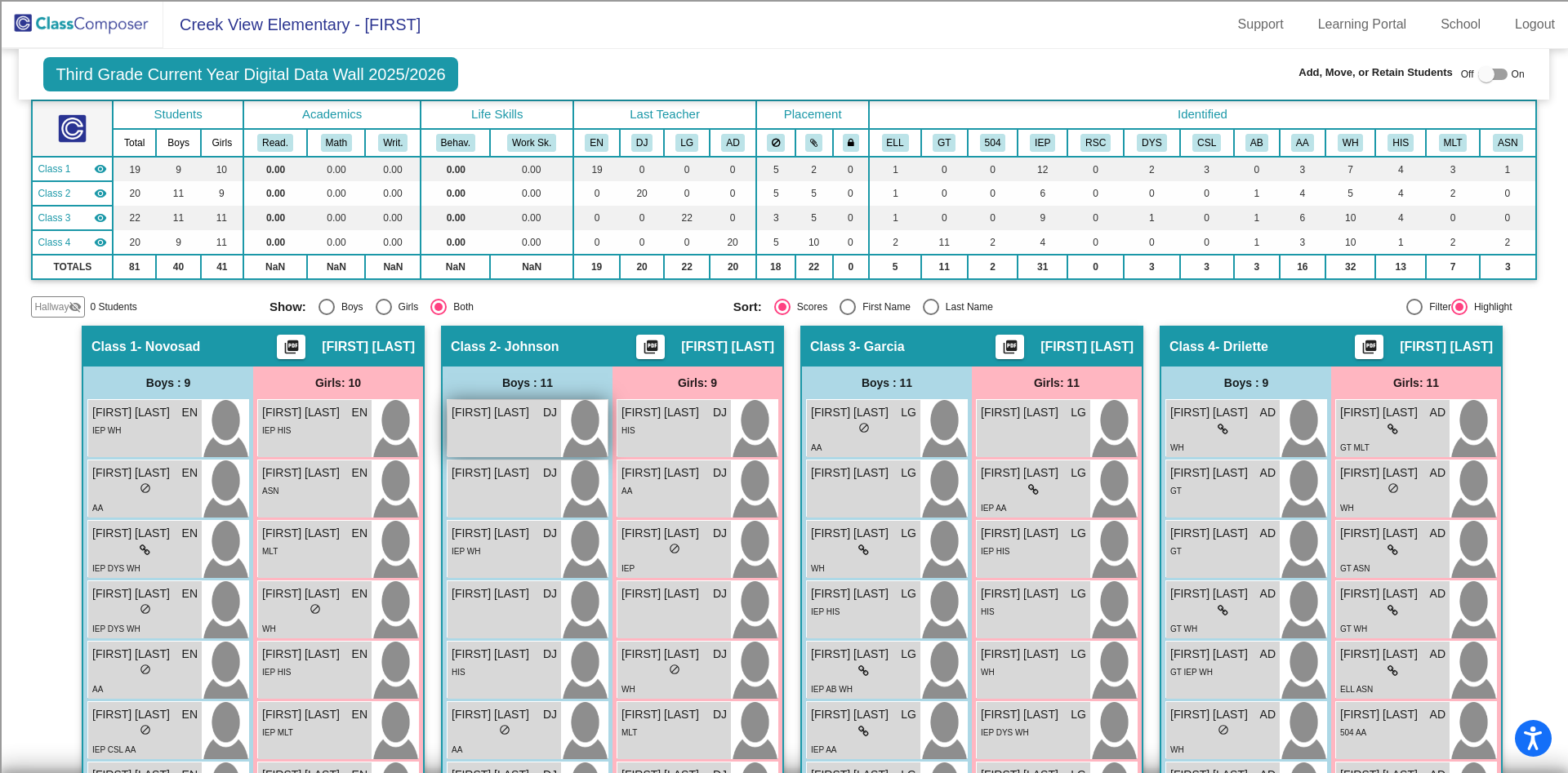 click on "[FIRST] [LAST] [FIRST] lock do_not_disturb_alt" at bounding box center (504, 429) 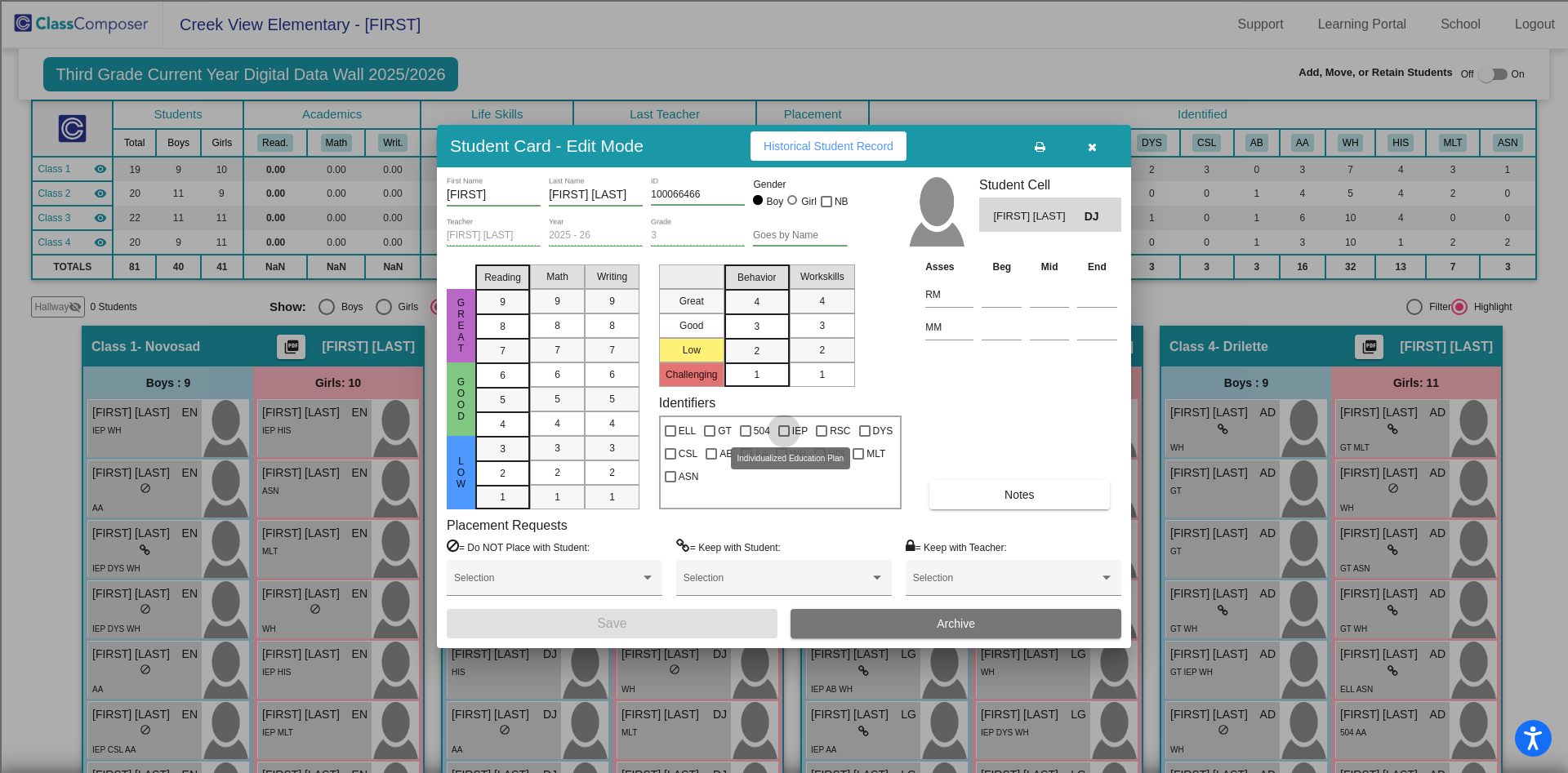 click at bounding box center (784, 431) 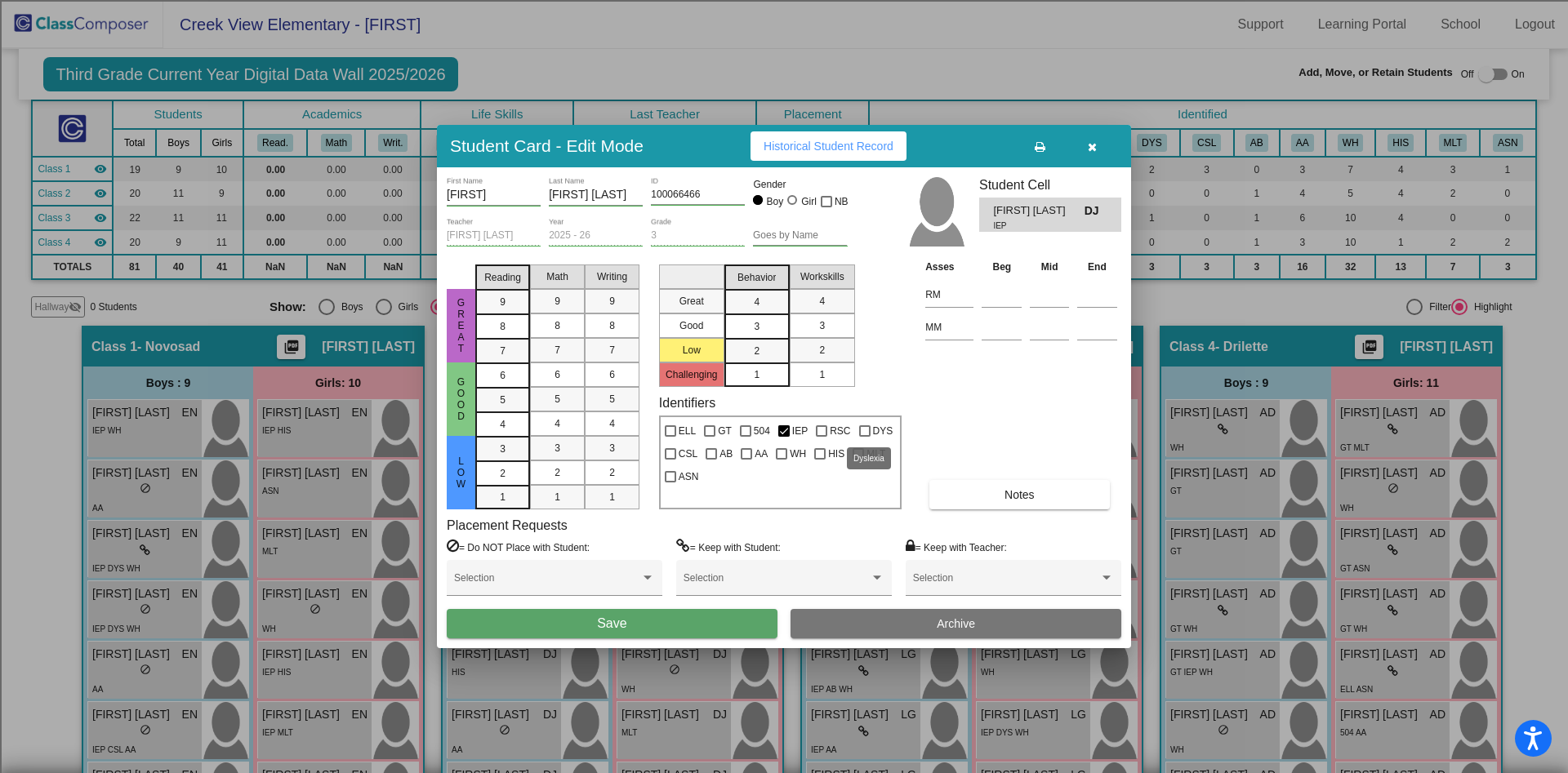 click at bounding box center (865, 431) 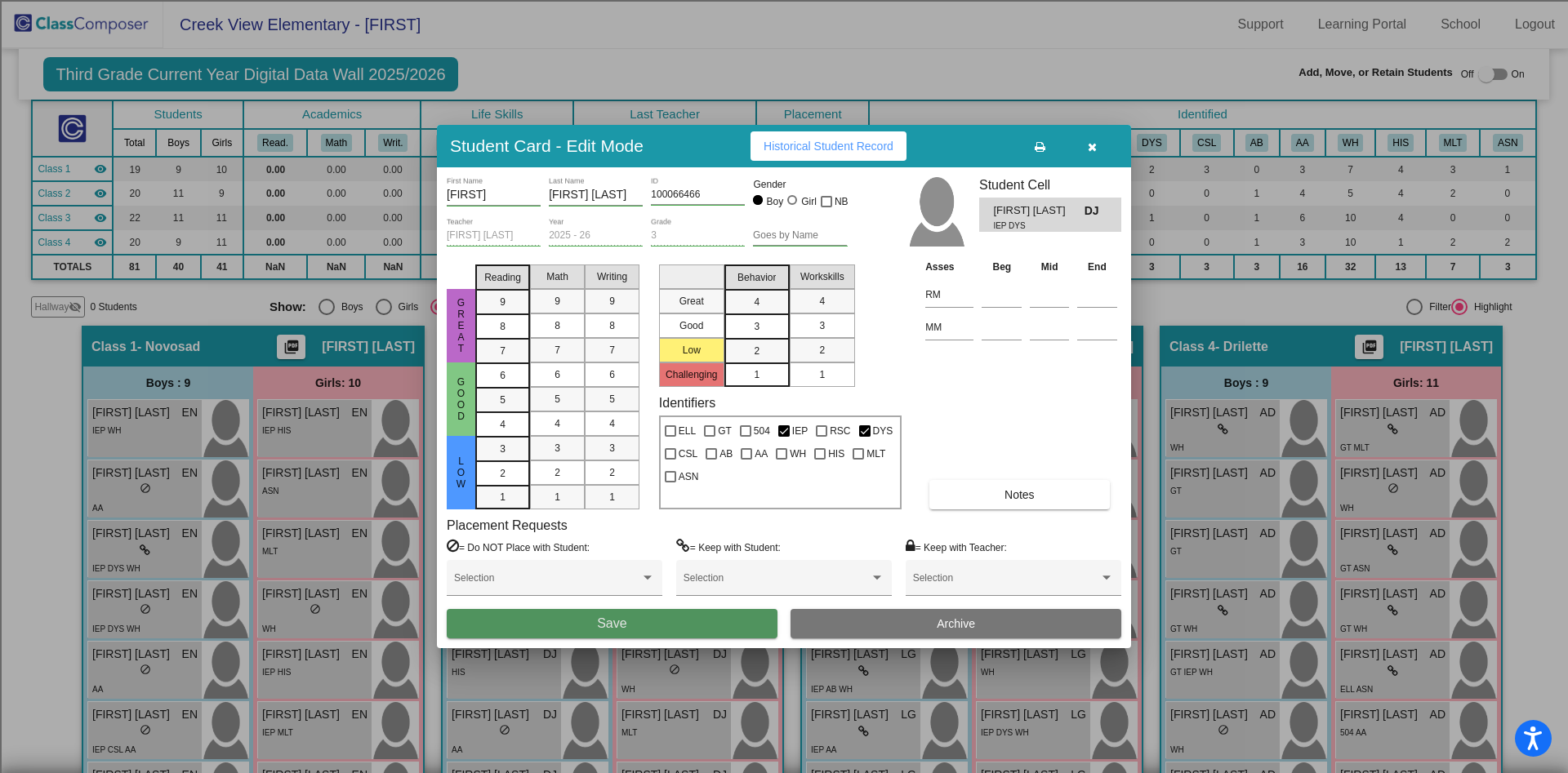 click on "Save" at bounding box center [612, 624] 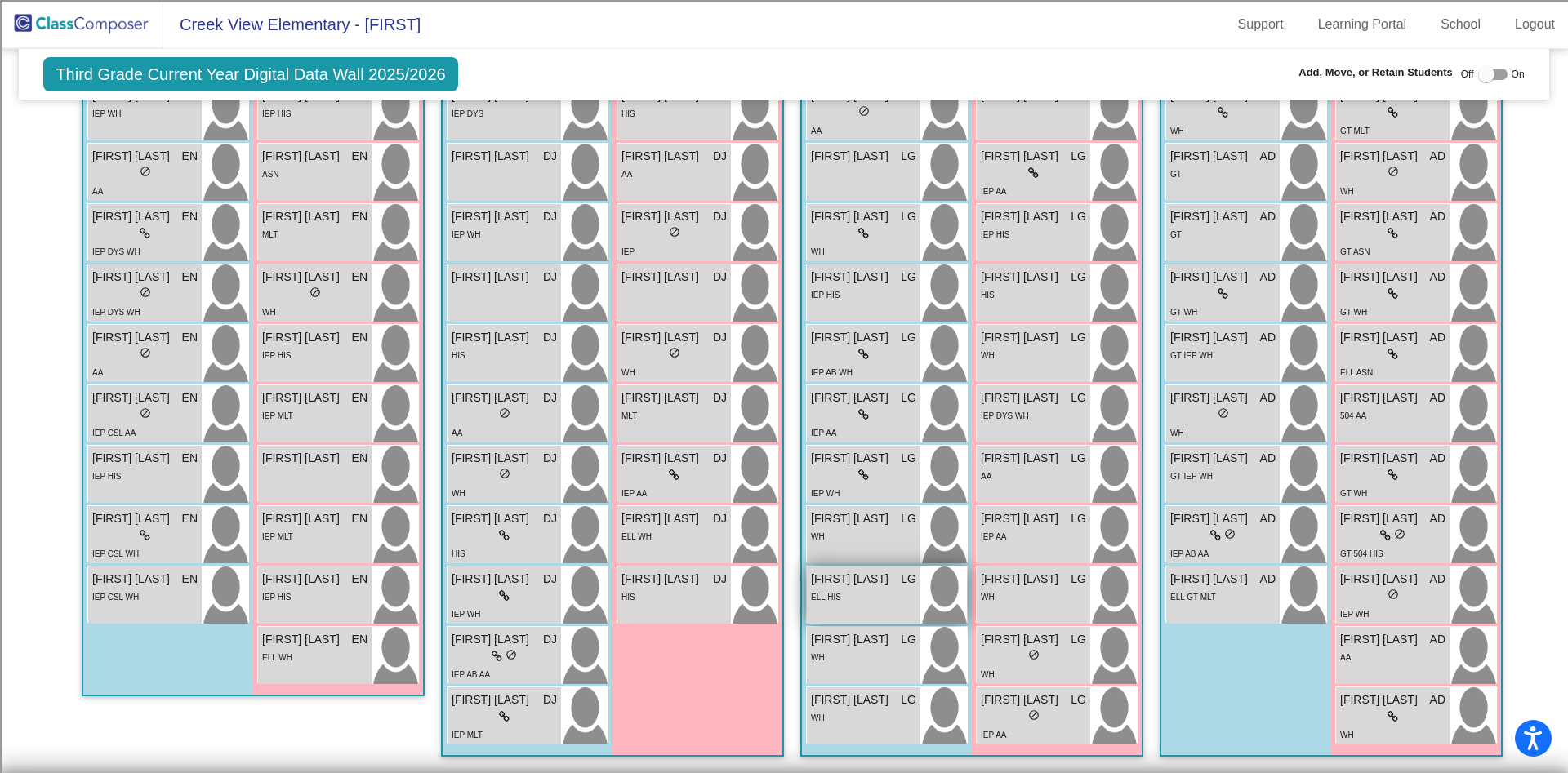 scroll, scrollTop: 0, scrollLeft: 0, axis: both 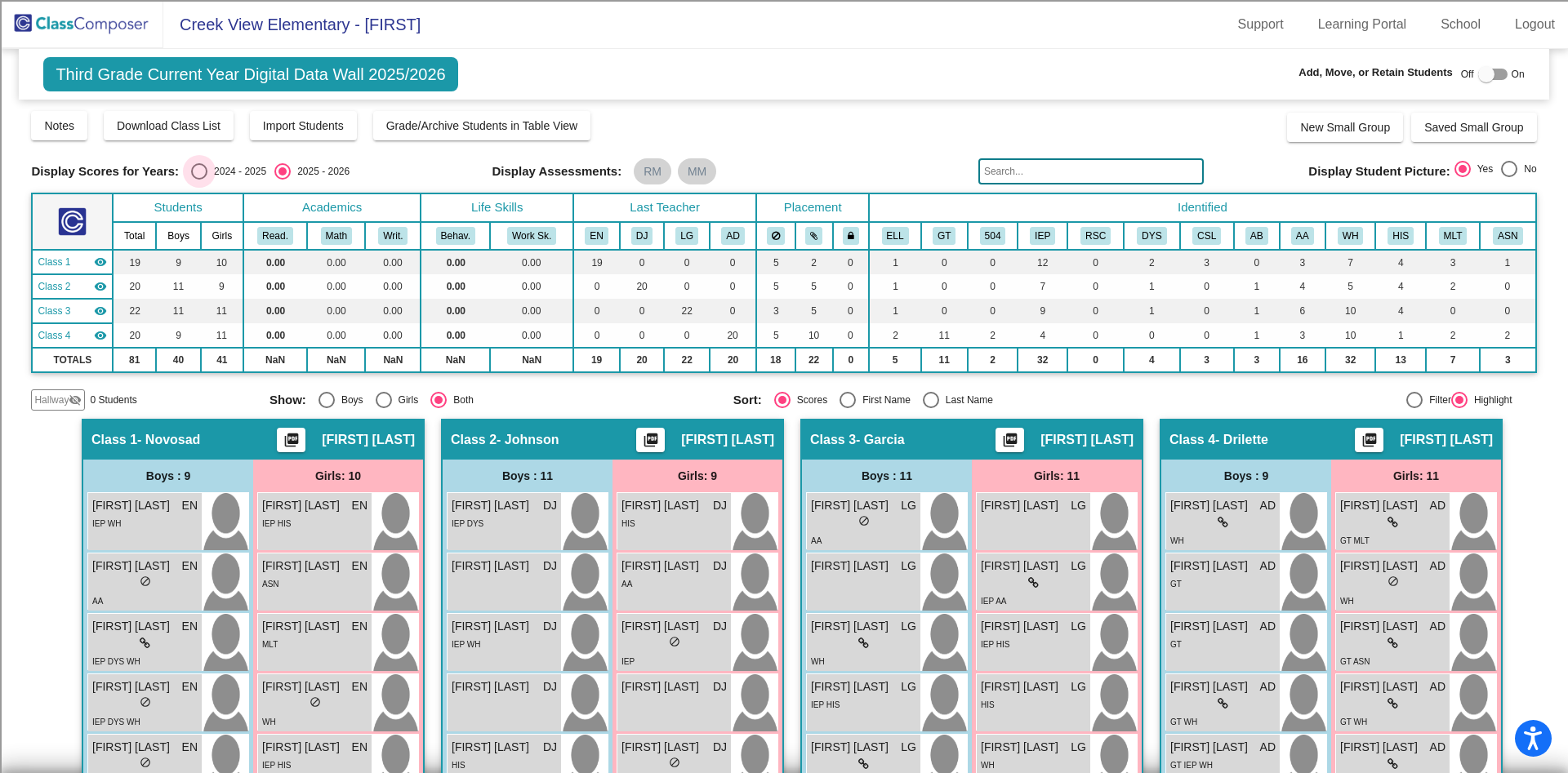 click at bounding box center (199, 171) 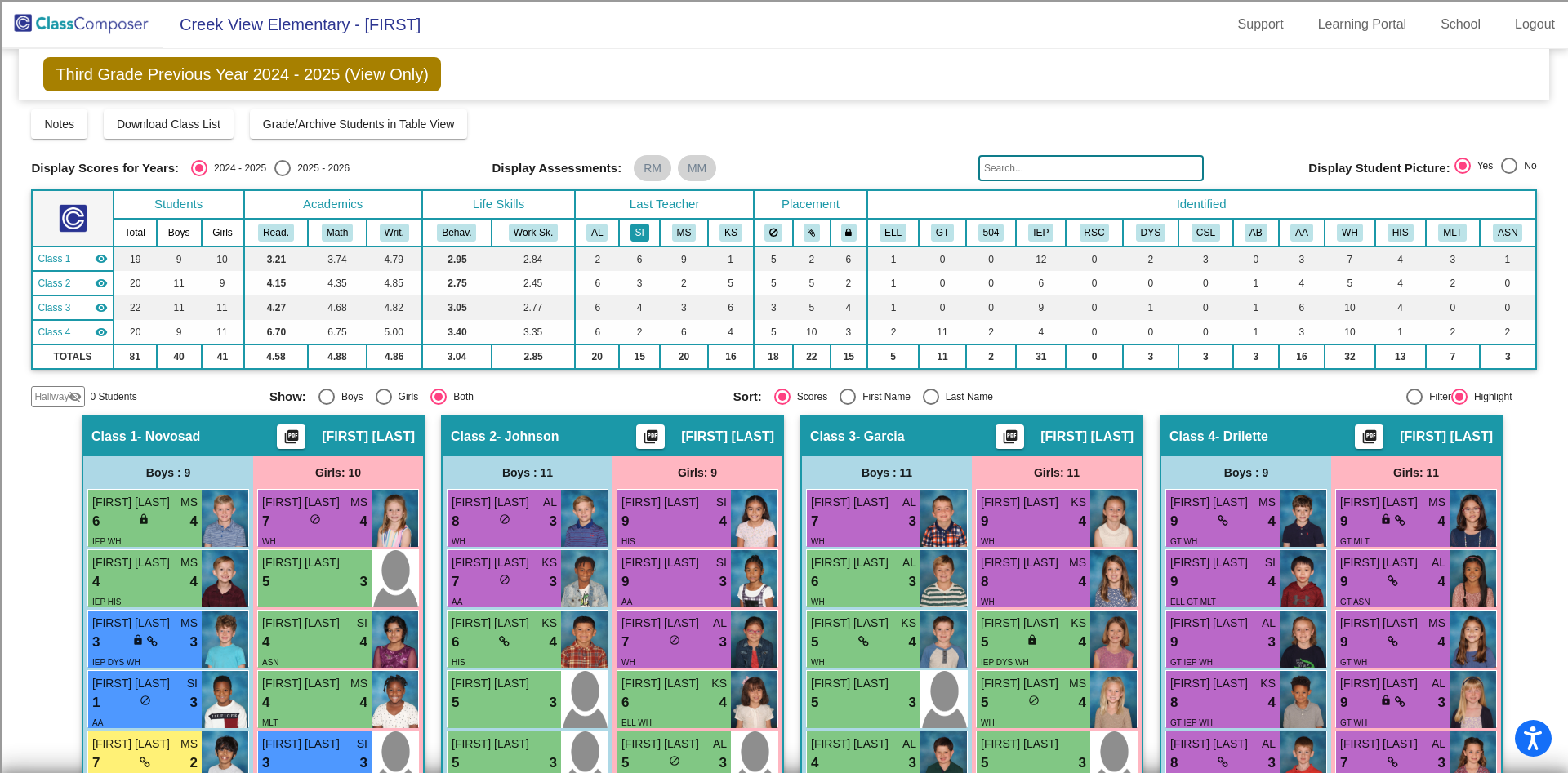click on "SI" 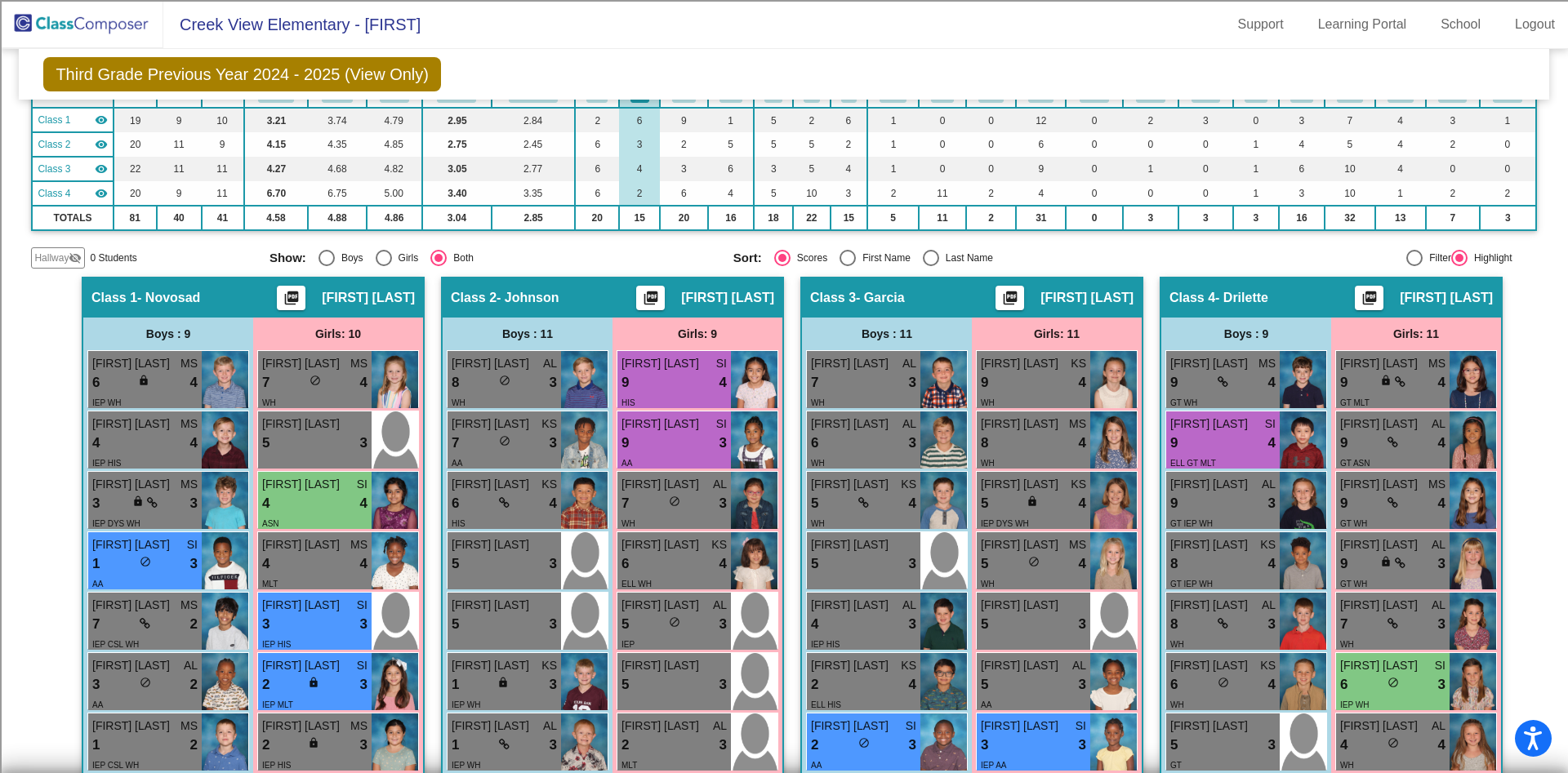 scroll, scrollTop: 96, scrollLeft: 0, axis: vertical 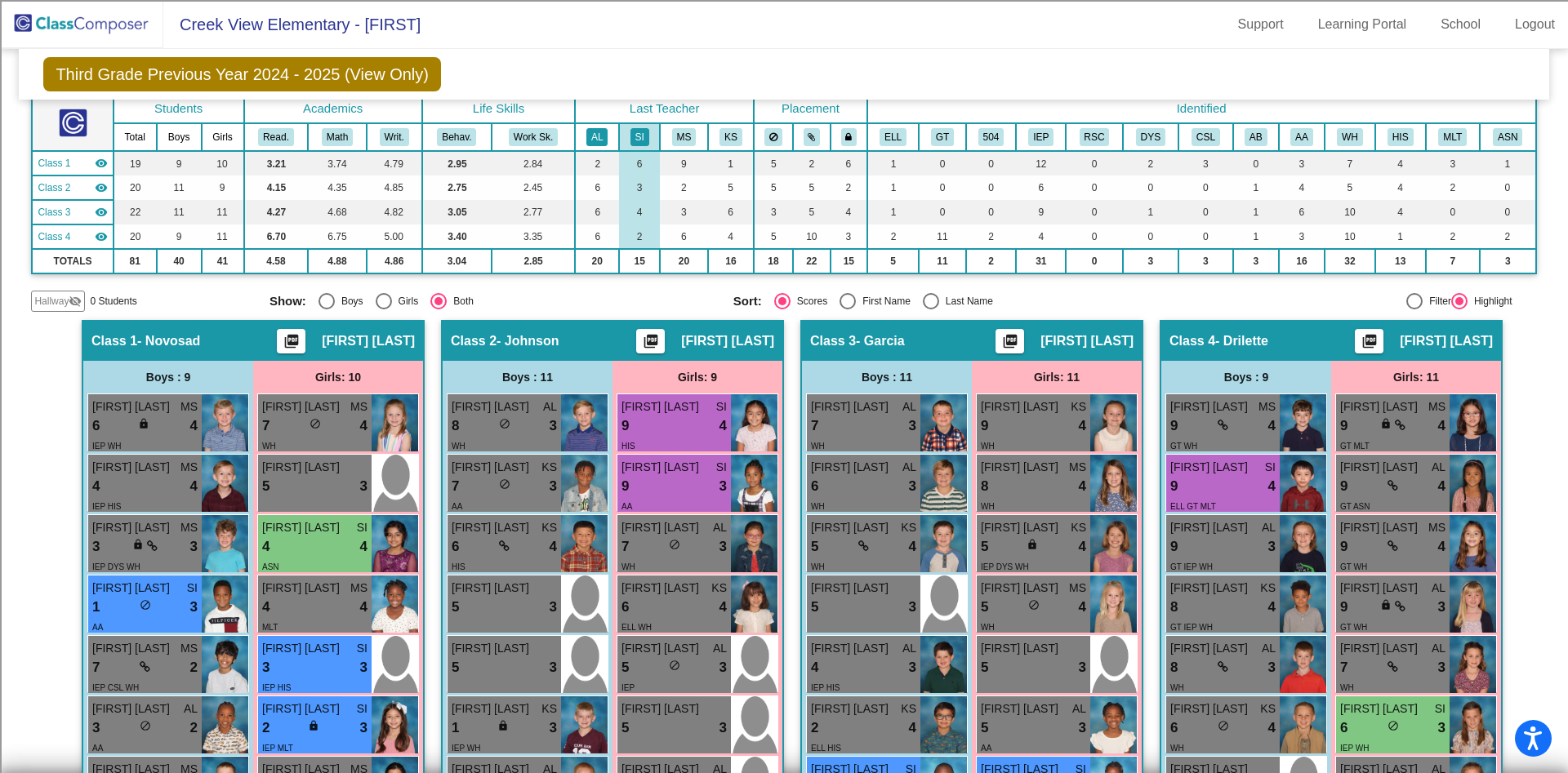 click on "AL" 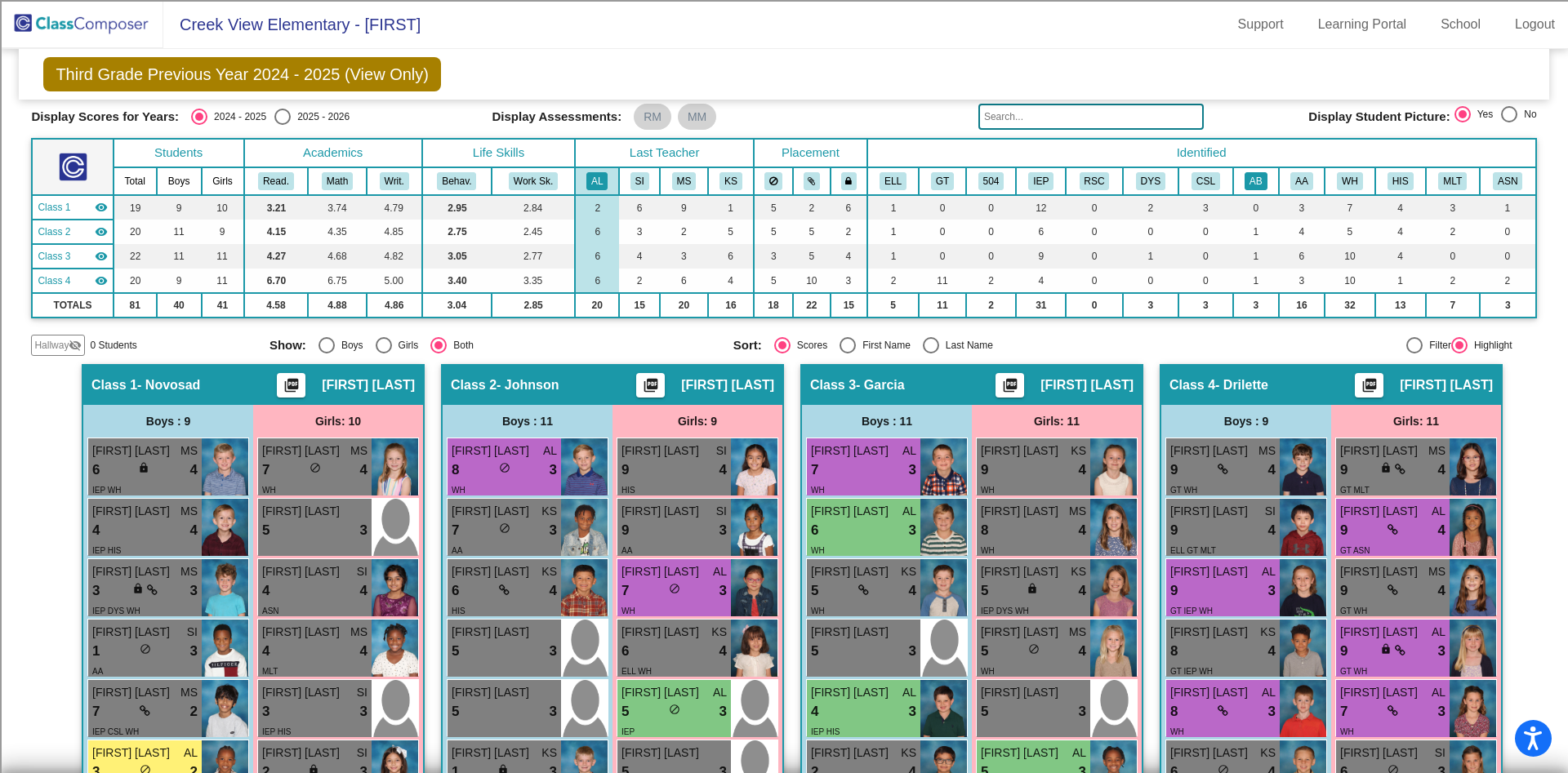 scroll, scrollTop: 0, scrollLeft: 0, axis: both 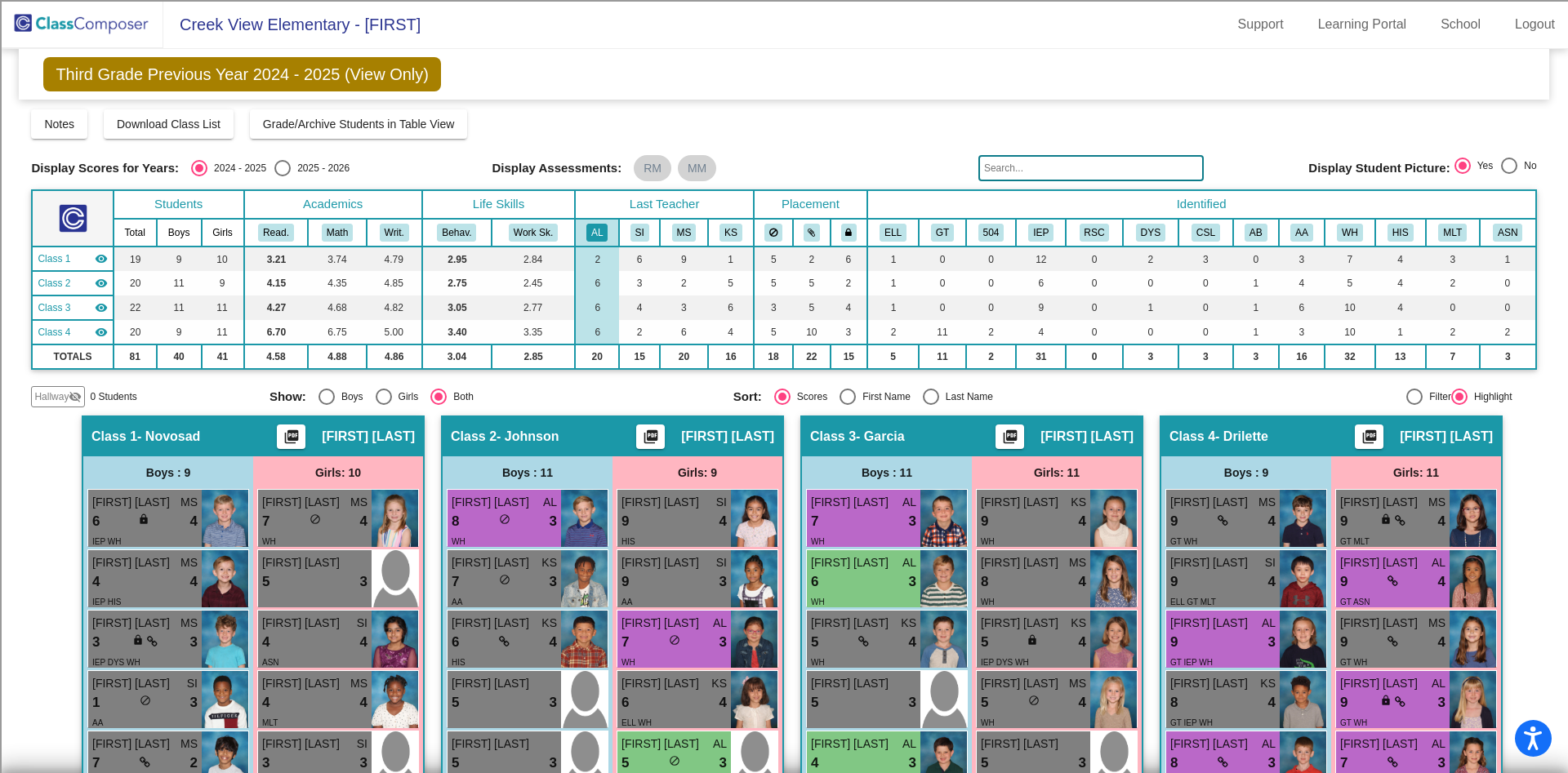 click at bounding box center [283, 168] 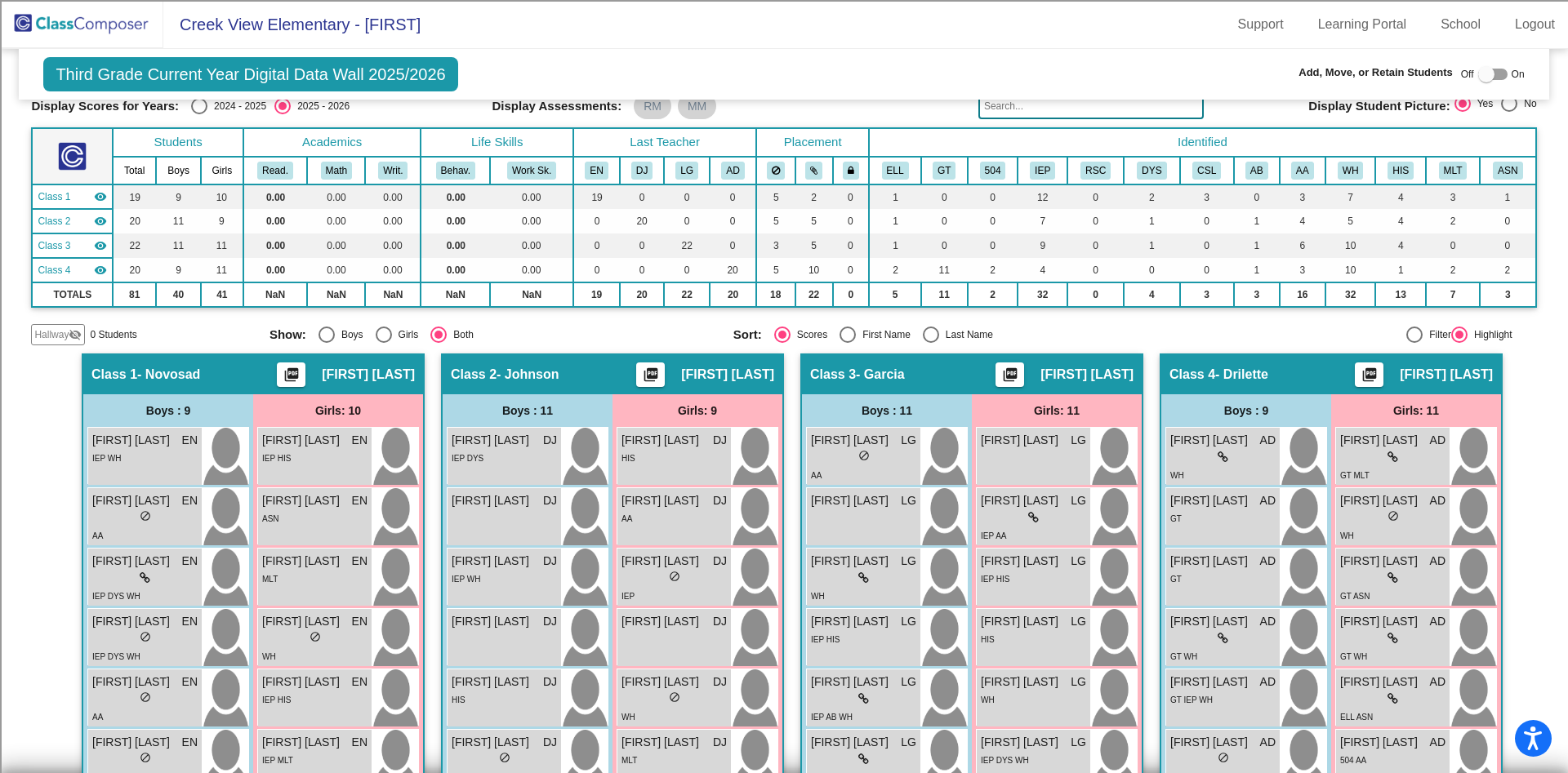 scroll, scrollTop: 66, scrollLeft: 0, axis: vertical 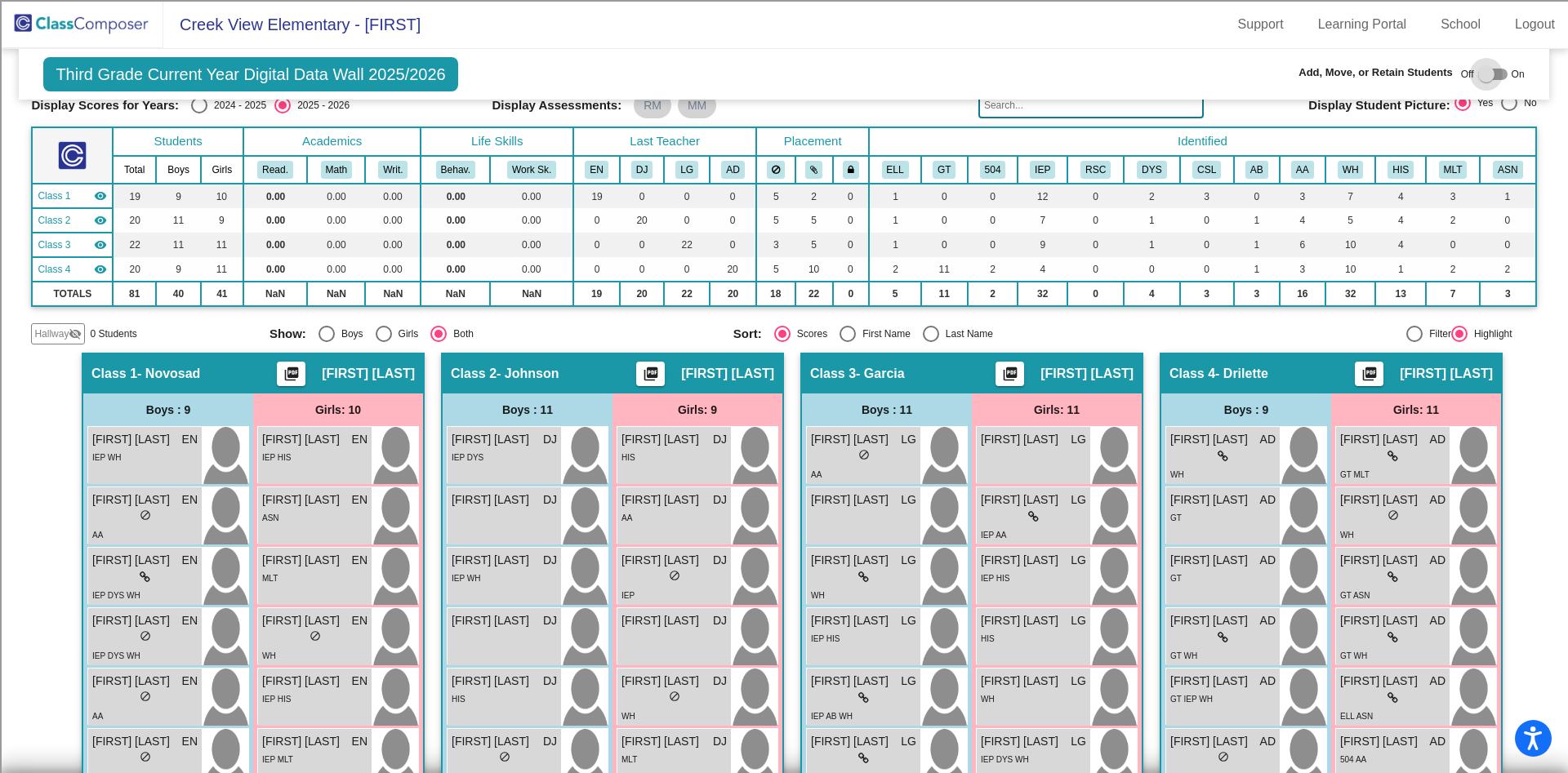 click at bounding box center (1486, 74) 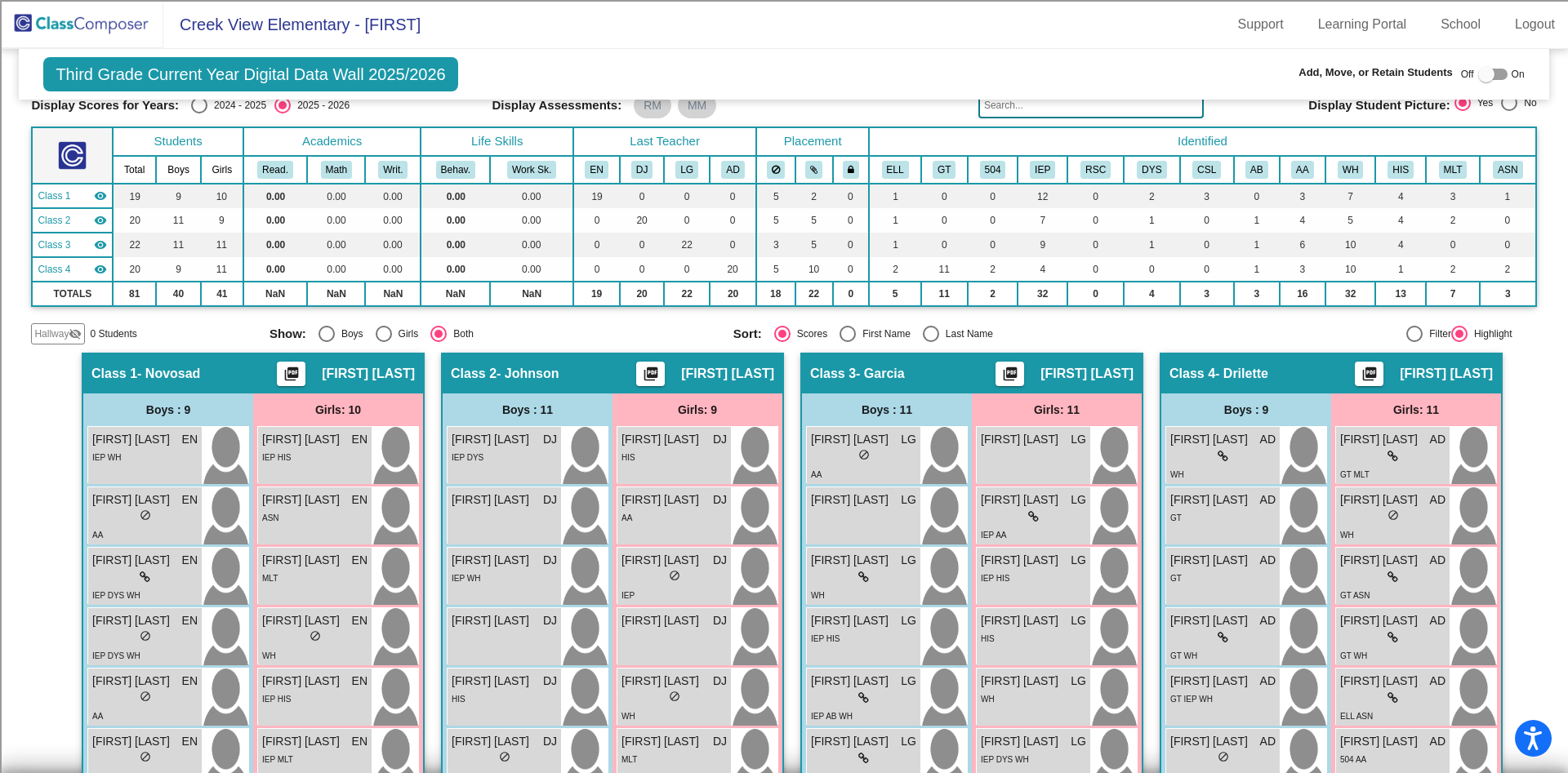 checkbox on "true" 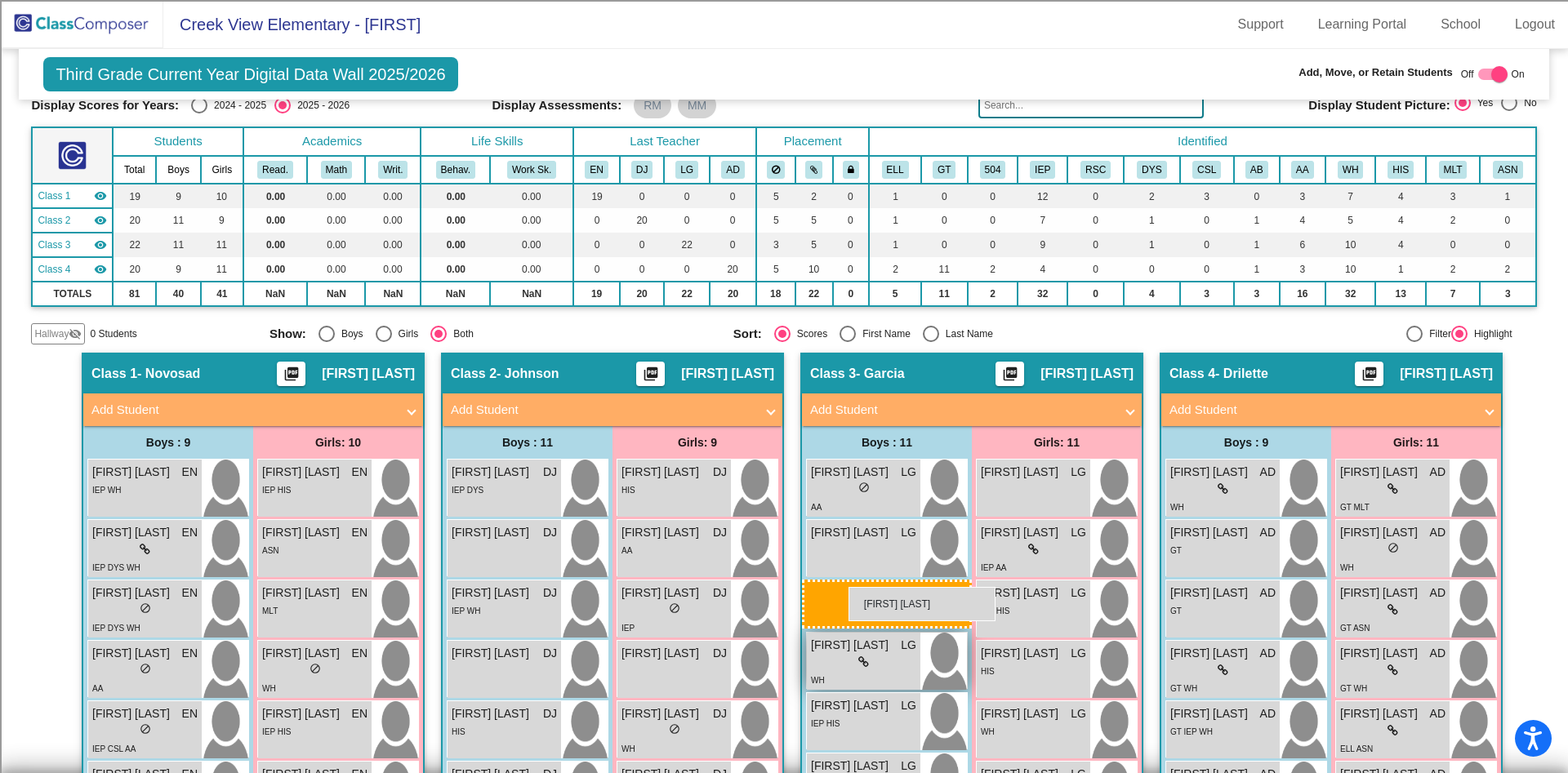 drag, startPoint x: 167, startPoint y: 540, endPoint x: 840, endPoint y: 587, distance: 674.6392 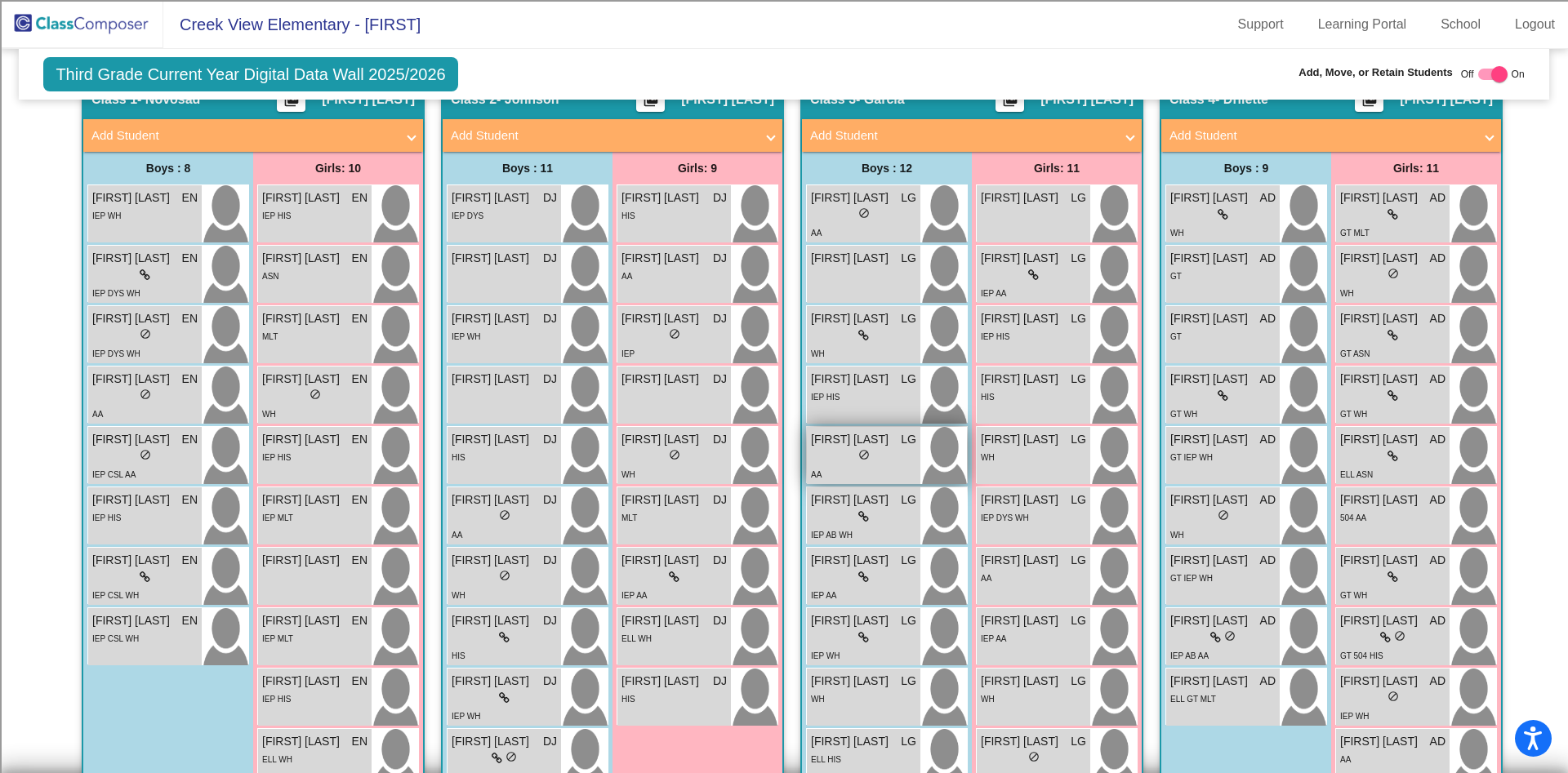 scroll, scrollTop: 333, scrollLeft: 0, axis: vertical 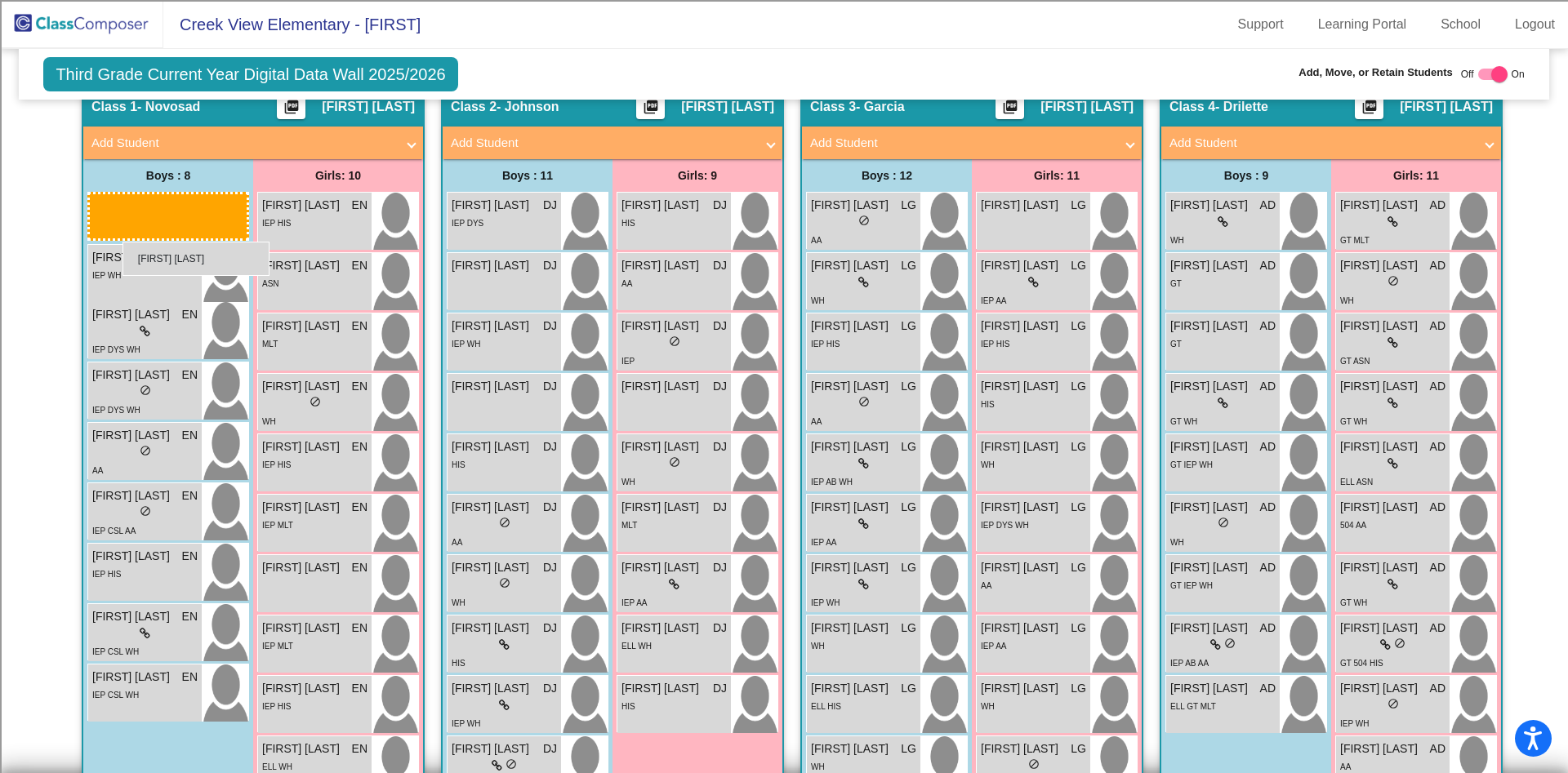 drag, startPoint x: 840, startPoint y: 283, endPoint x: 120, endPoint y: 242, distance: 721.16642 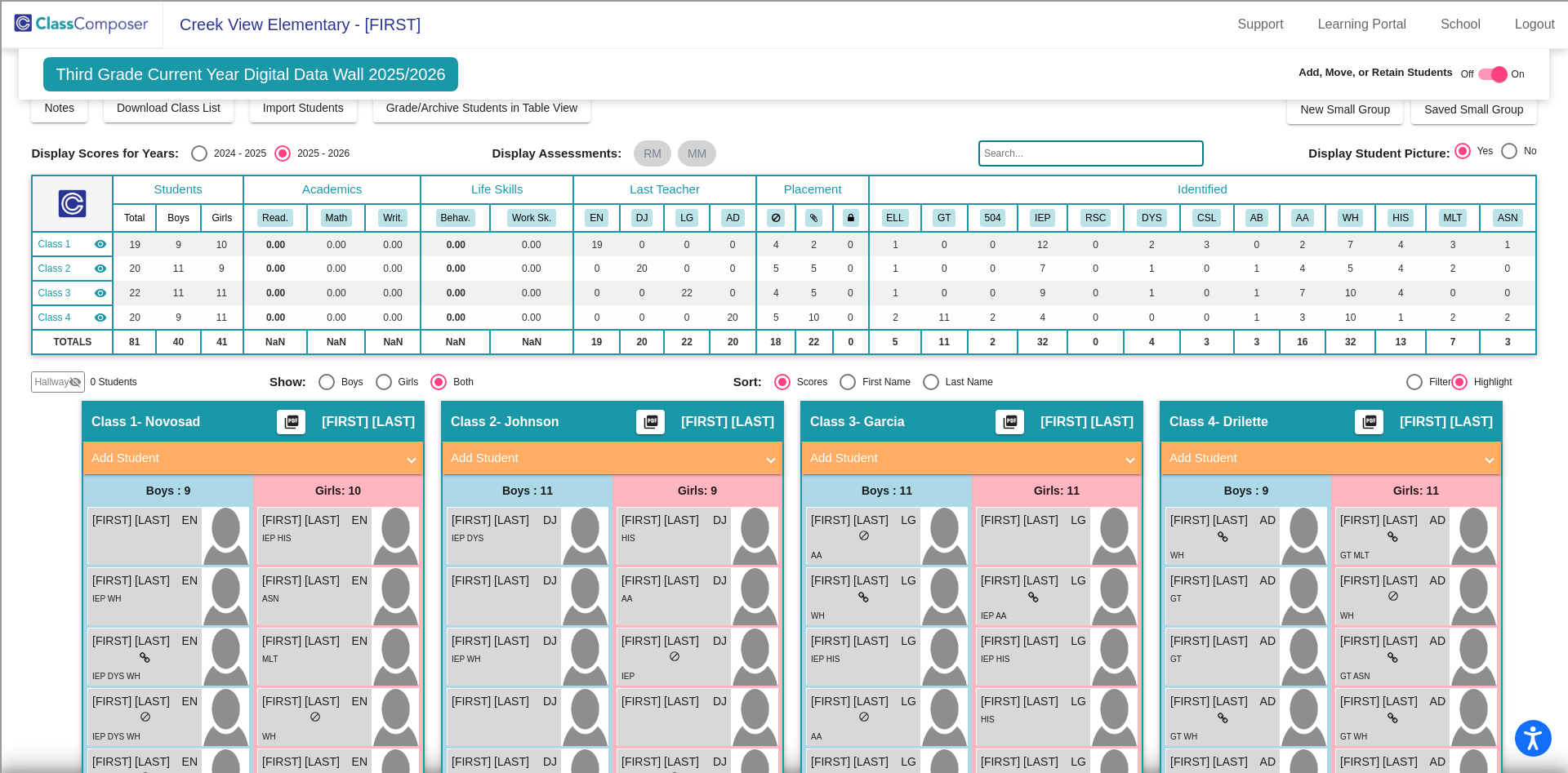 scroll, scrollTop: 0, scrollLeft: 0, axis: both 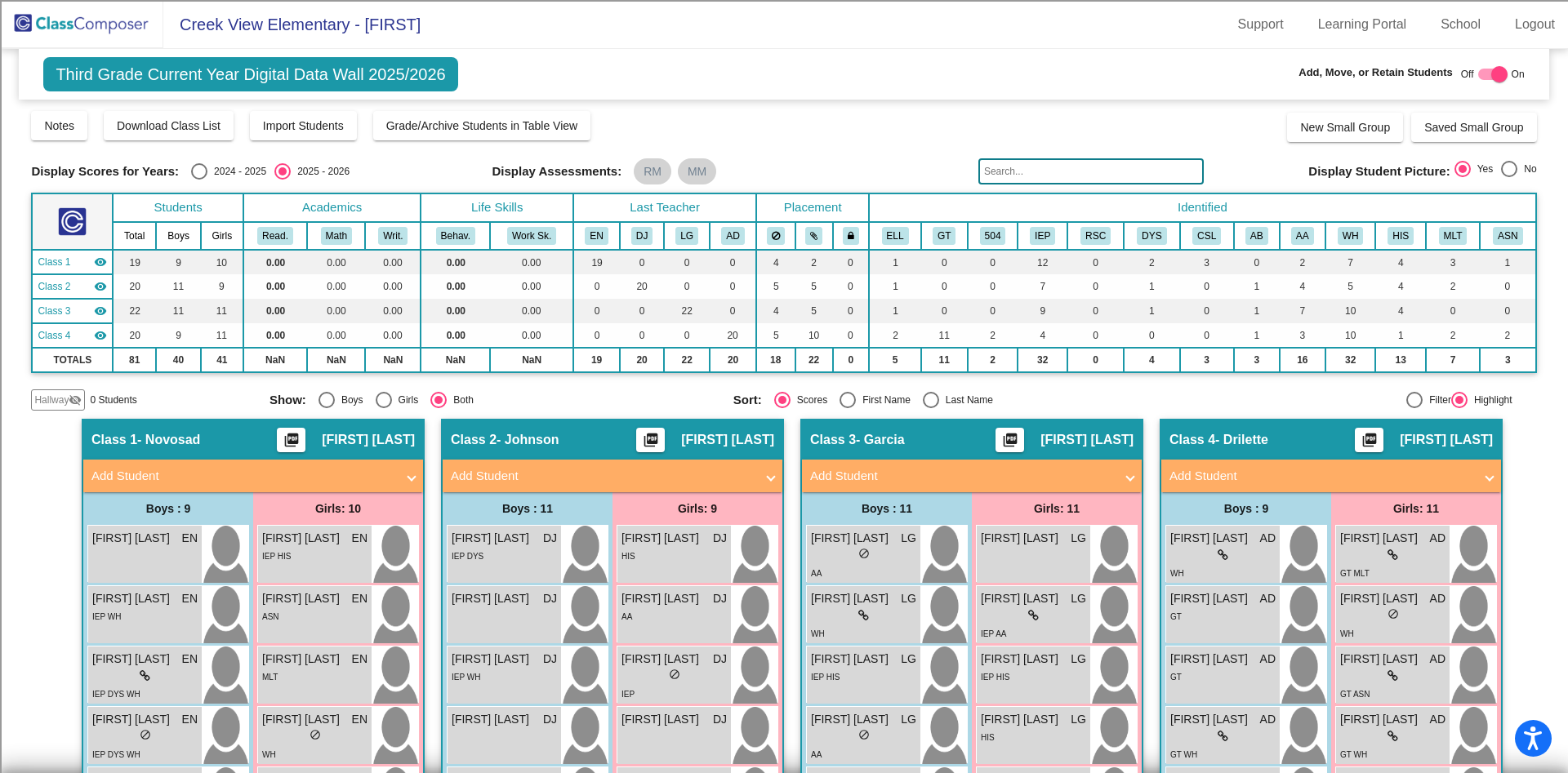 click on "Hallway   - Hallway Class  picture_as_pdf  Add Student  [FIRST] [LAST] Student Id  (Recommended)   Boy   Girl   Non Binary Add Close  Boys : 0    No Students   Girls: 0   No Students   Class 1   - [LAST]  picture_as_pdf [FIRST] [LAST]  Add Student  [FIRST] [LAST] Student Id  (Recommended)   Boy   Girl   Non Binary Add Close  Boys : 9  [FIRST] [LAST] EN lock do_not_disturb_alt [FIRST] [LAST] EN lock do_not_disturb_alt IEP WH [FIRST] [LAST] EN lock do_not_disturb_alt IEP DYS WH [FIRST] [LAST] EN lock do_not_disturb_alt IEP DYS WH [FIRST] [LAST] EN lock do_not_disturb_alt AA [FIRST] [LAST] EN lock do_not_disturb_alt IEP CSL AA [FIRST] [LAST] EN lock do_not_disturb_alt IEP HIS [FIRST] [LAST] EN lock do_not_disturb_alt IEP CSL WH [FIRST] [LAST] EN lock do_not_disturb_alt IEP CSL WH Girls: 10 [FIRST] [LAST] EN lock do_not_disturb_alt IEP HIS [FIRST] [LAST] EN lock do_not_disturb_alt ASN [FIRST] [LAST] EN lock do_not_disturb_alt MLT [FIRST] [LAST] EN lock do_not_disturb_alt WH [FIRST] [LAST] EN lock IEP HIS" 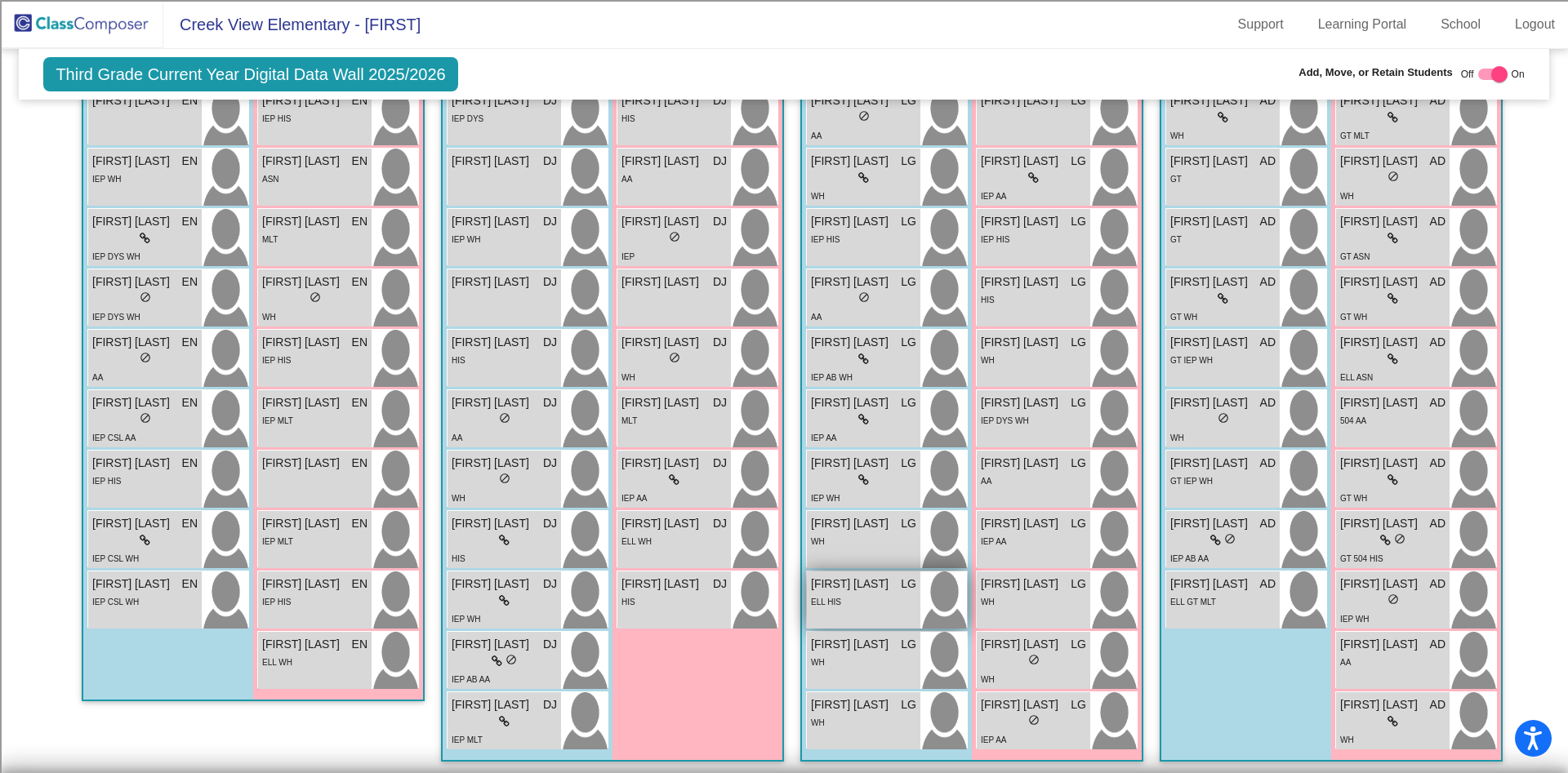 scroll, scrollTop: 442, scrollLeft: 0, axis: vertical 